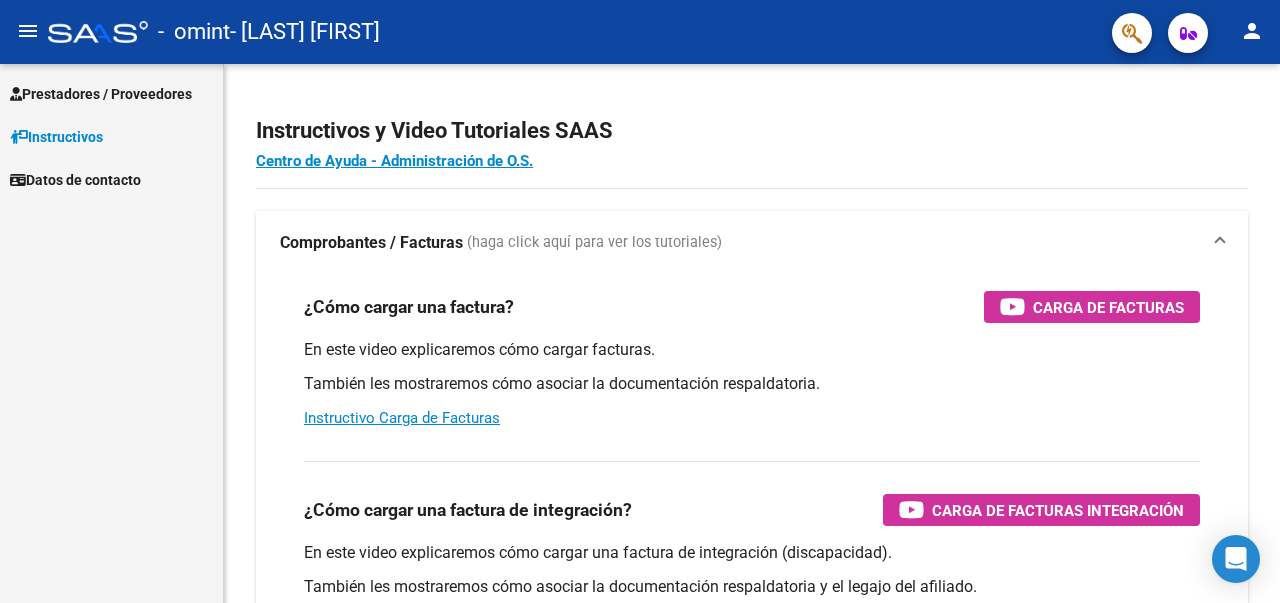 scroll, scrollTop: 0, scrollLeft: 0, axis: both 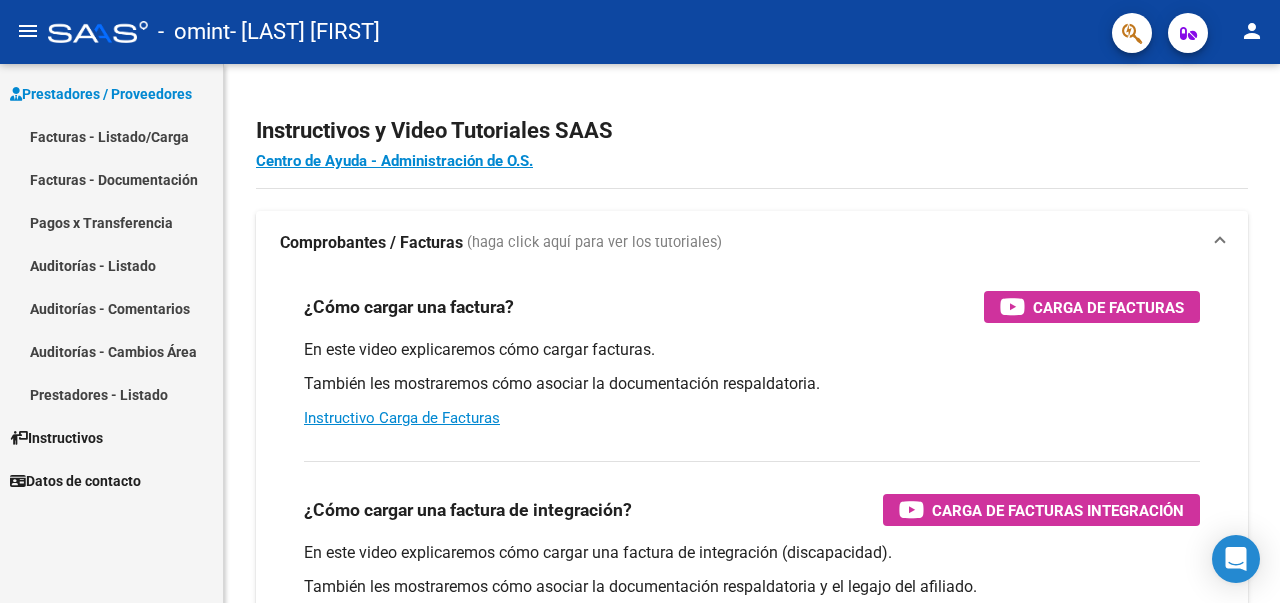 click on "Facturas - Listado/Carga" at bounding box center (111, 136) 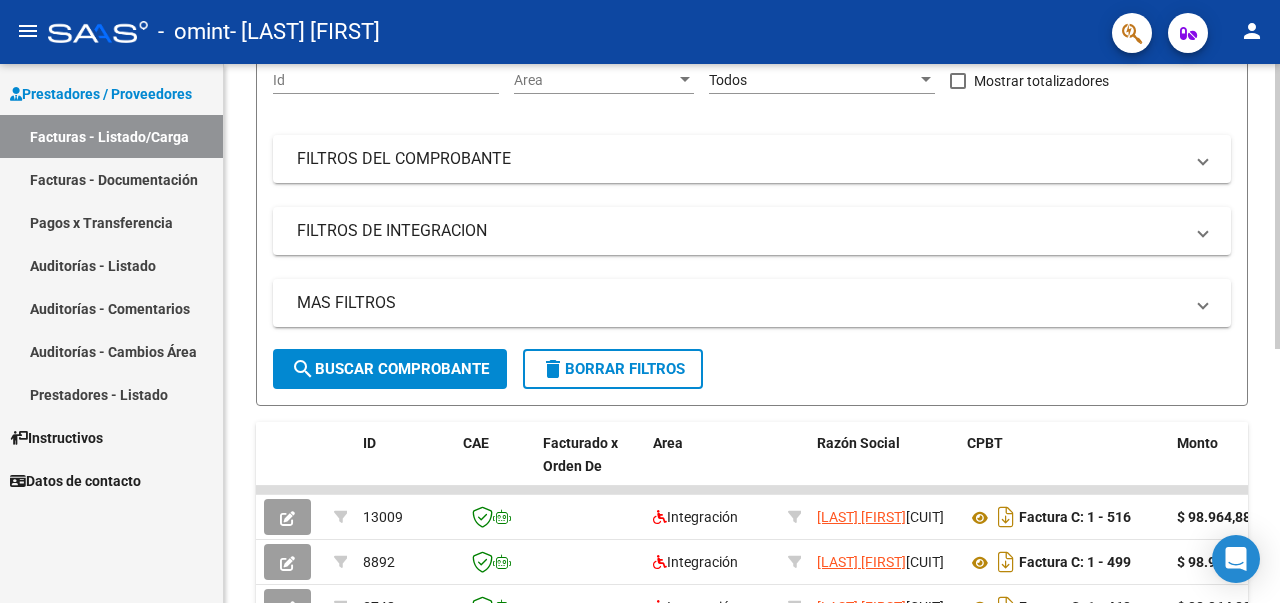 scroll, scrollTop: 100, scrollLeft: 0, axis: vertical 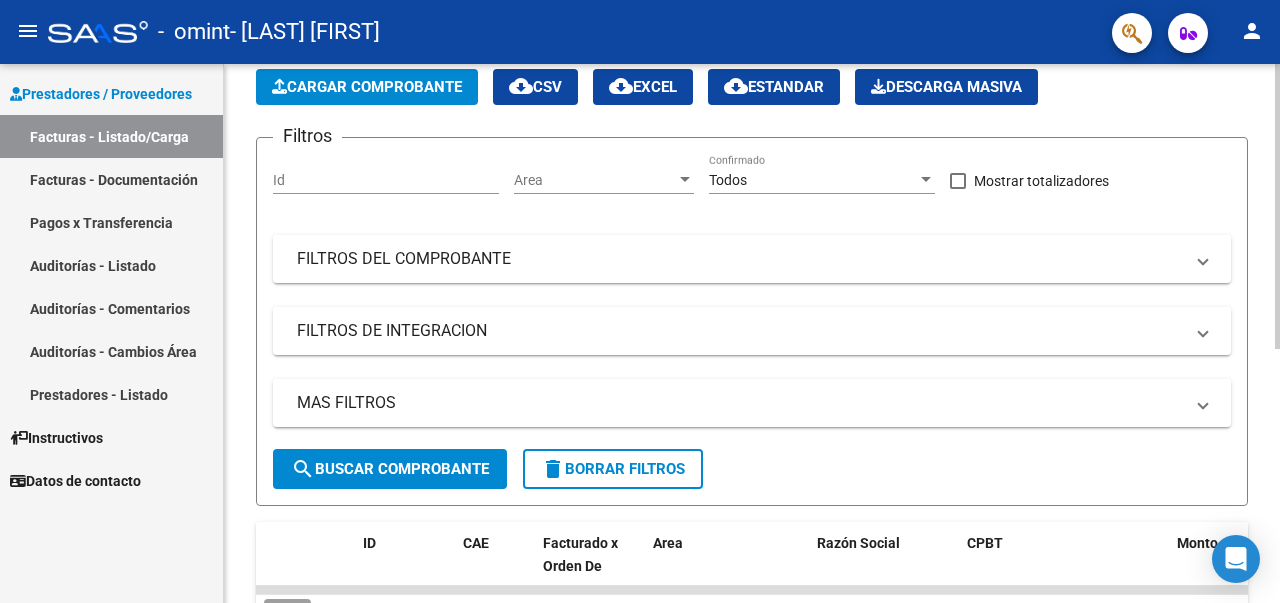click on "Cargar Comprobante" 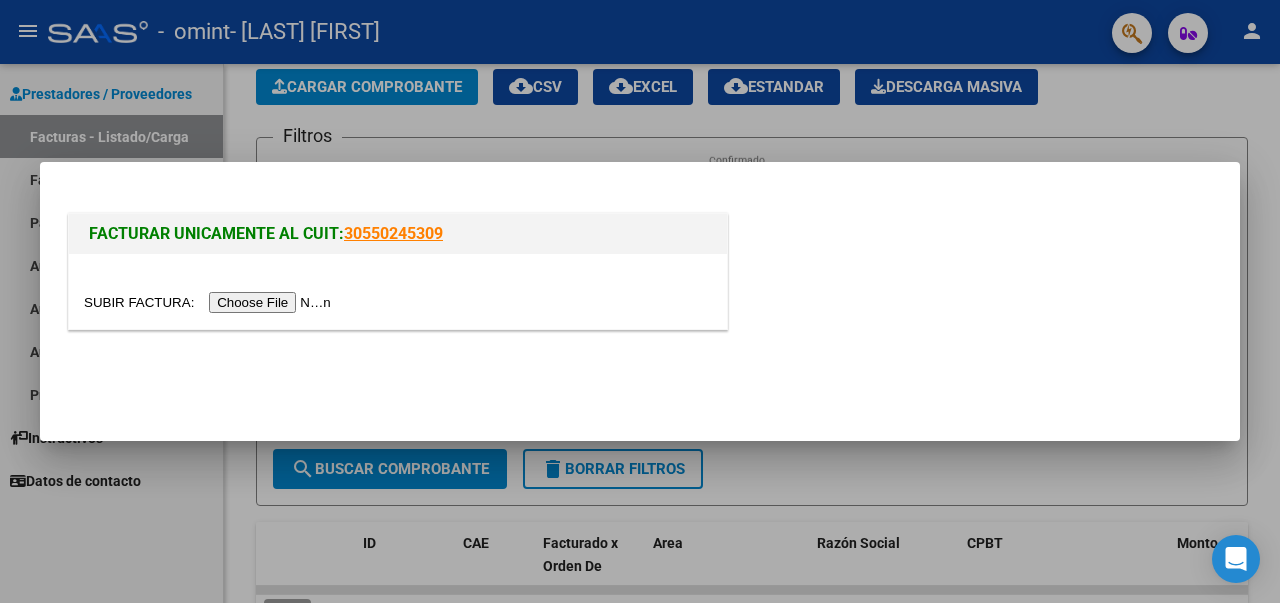click at bounding box center (210, 302) 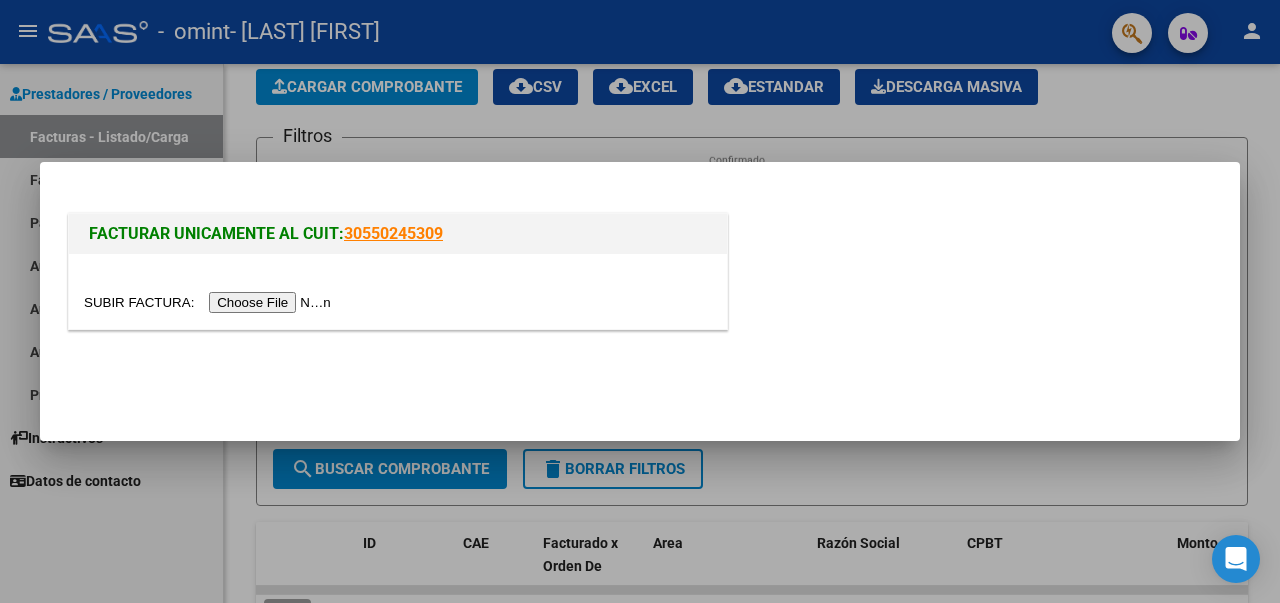 click at bounding box center [210, 302] 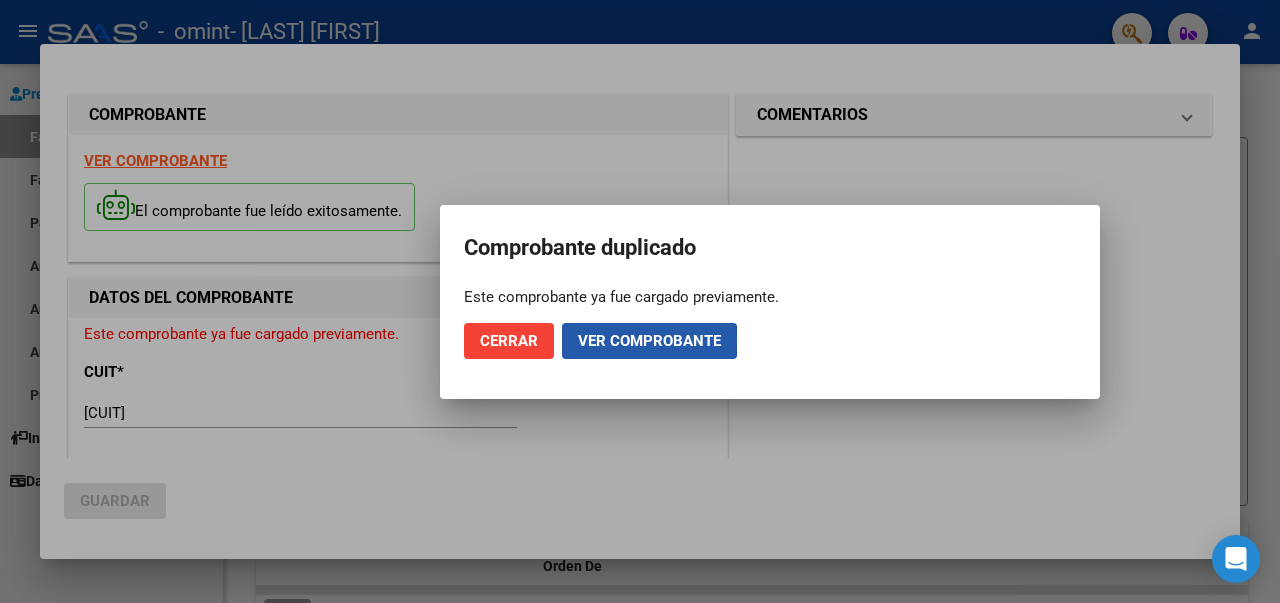 click on "Ver comprobante" 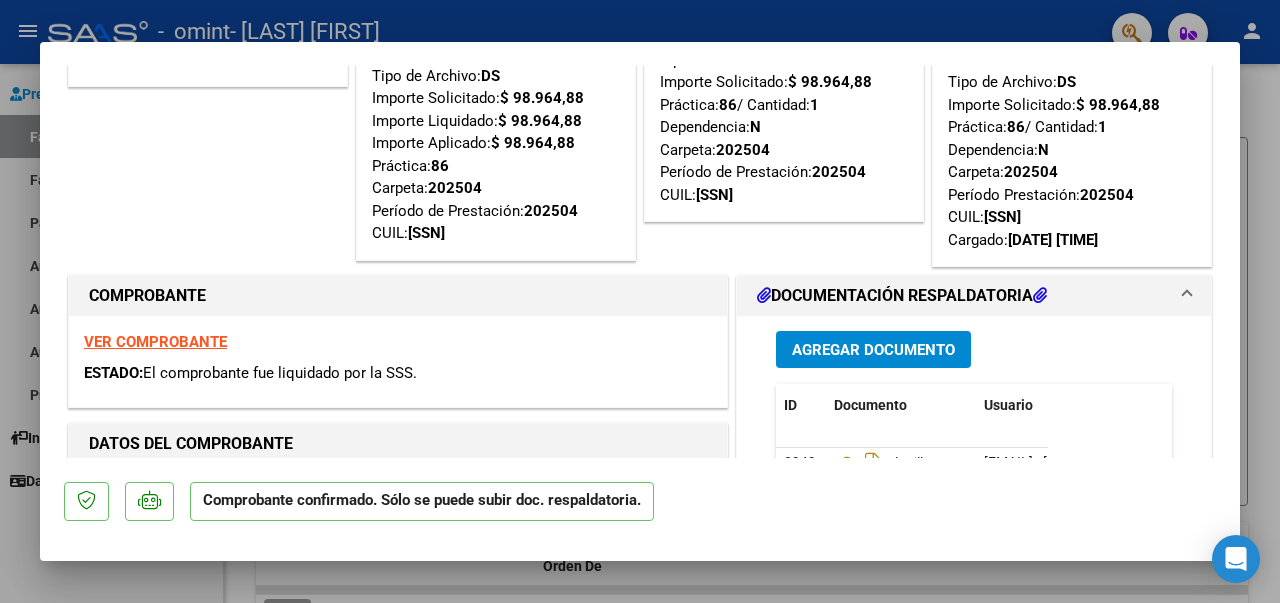 scroll, scrollTop: 0, scrollLeft: 0, axis: both 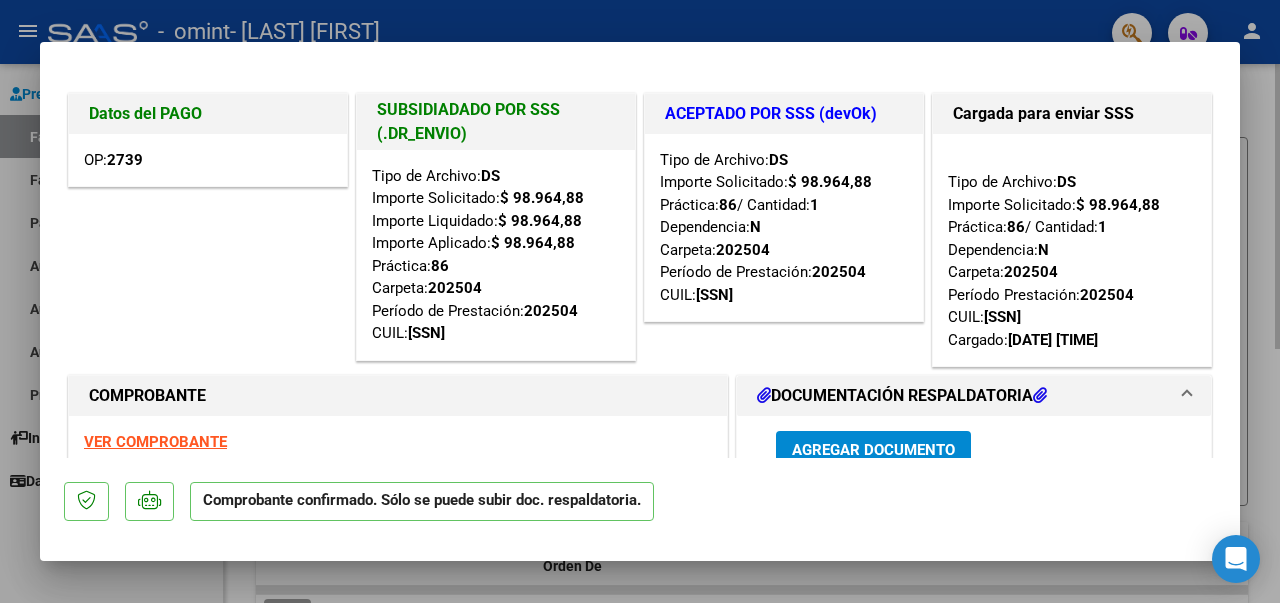 click at bounding box center [640, 301] 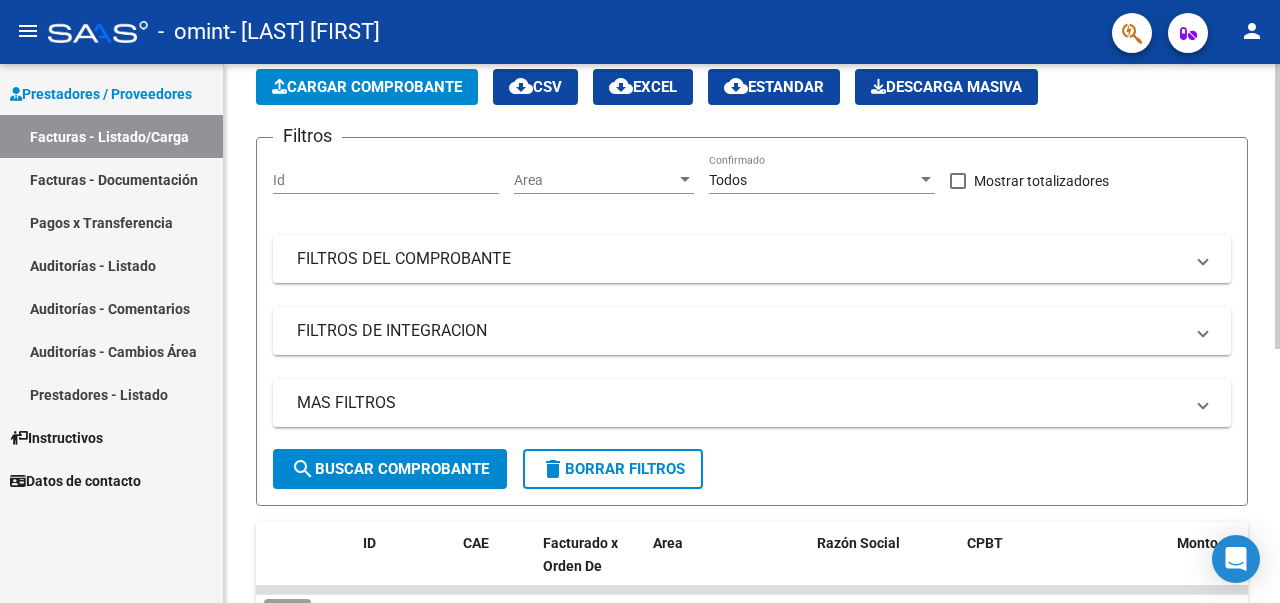 click on "Cargar Comprobante" 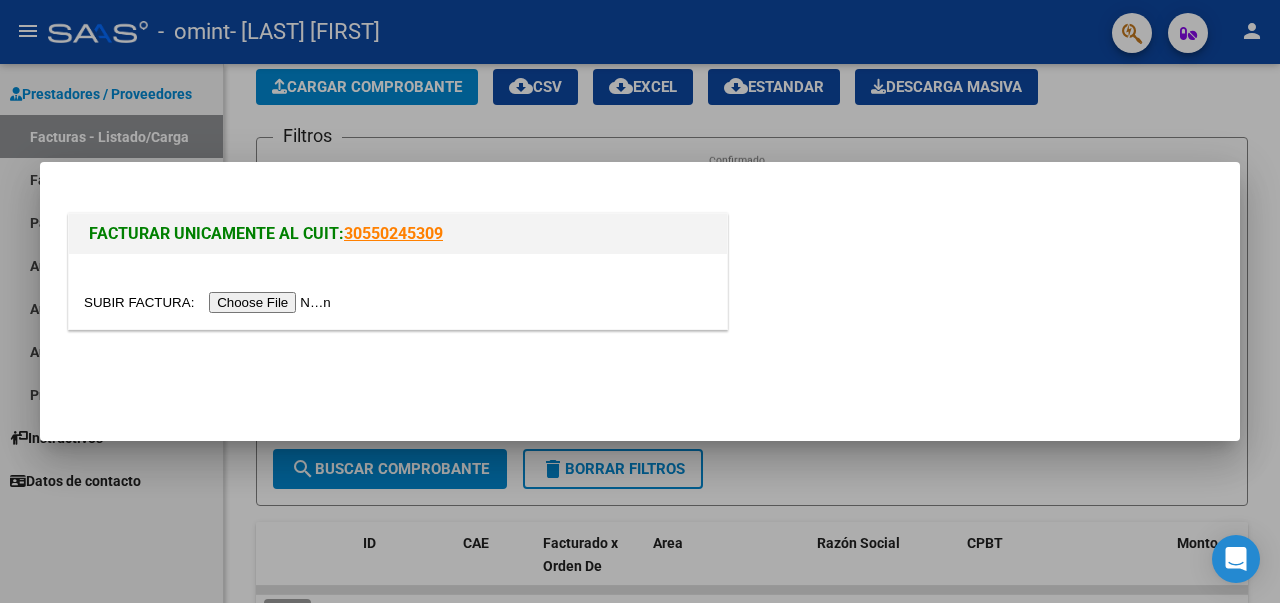 click at bounding box center (210, 302) 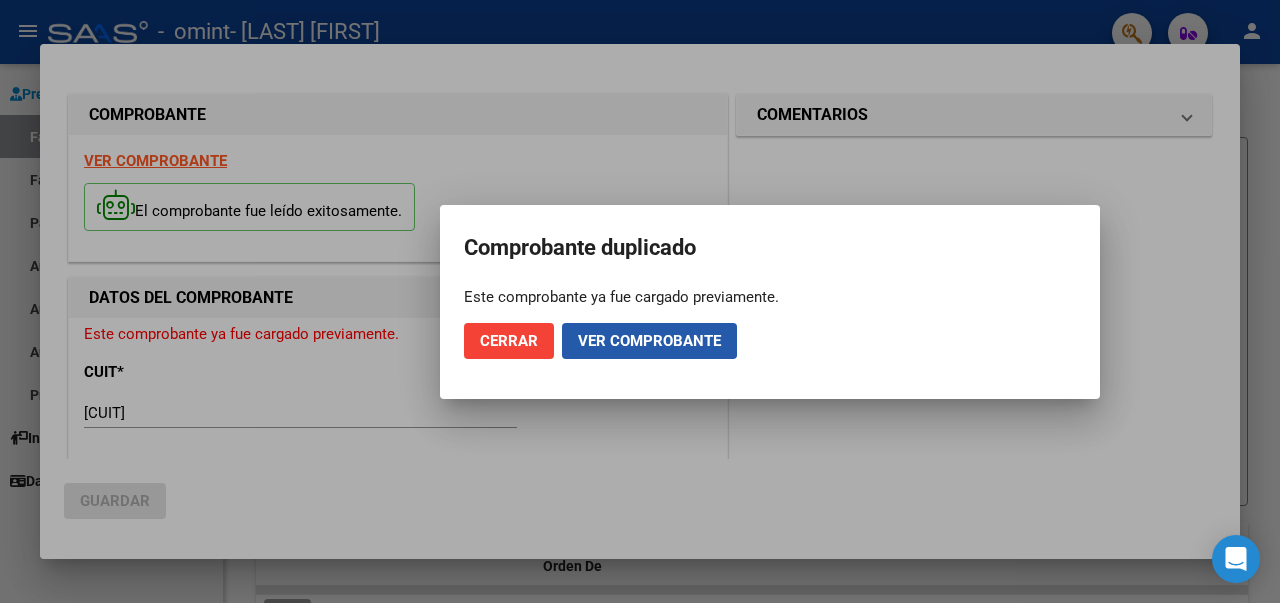 click on "Ver comprobante" 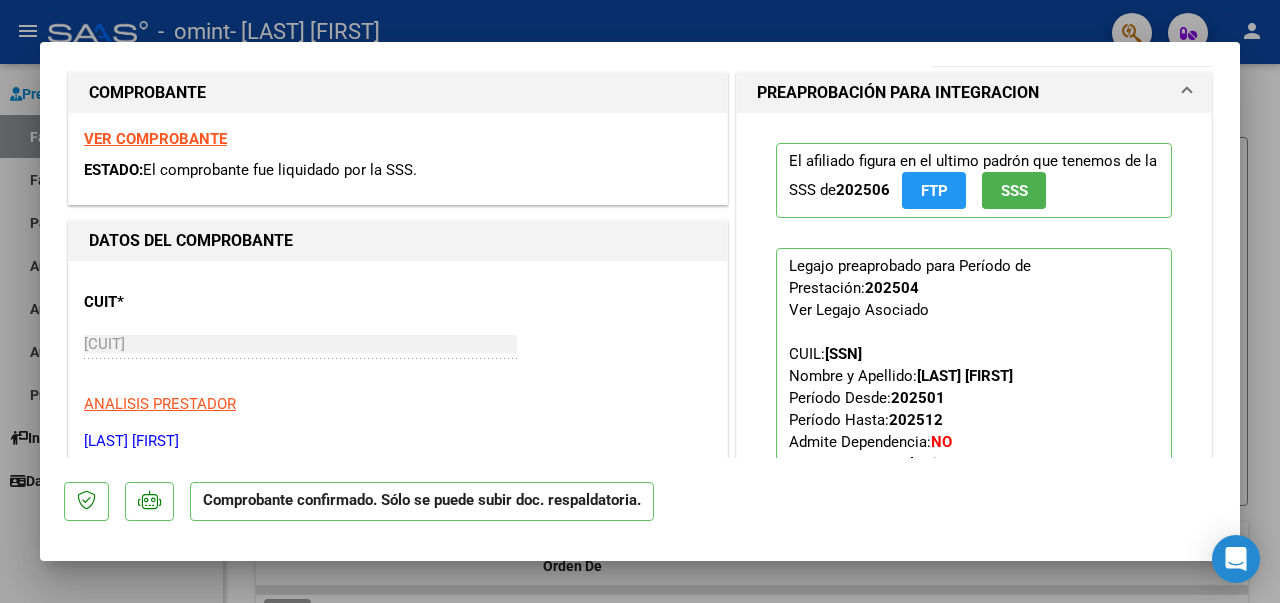 scroll, scrollTop: 203, scrollLeft: 0, axis: vertical 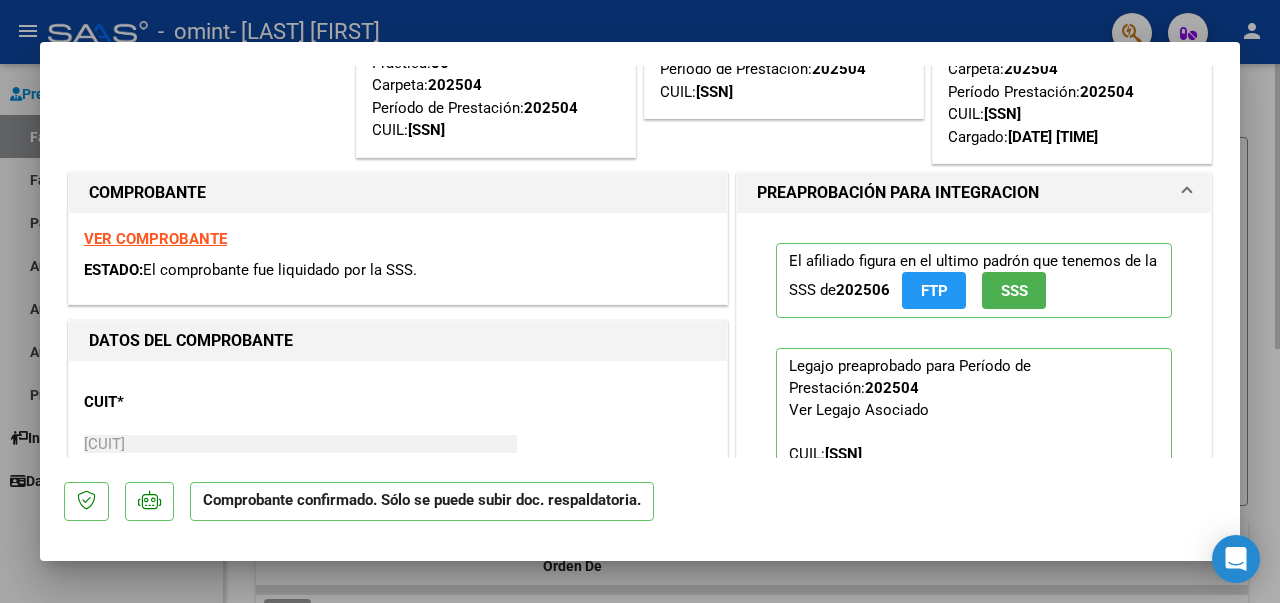 click at bounding box center [640, 301] 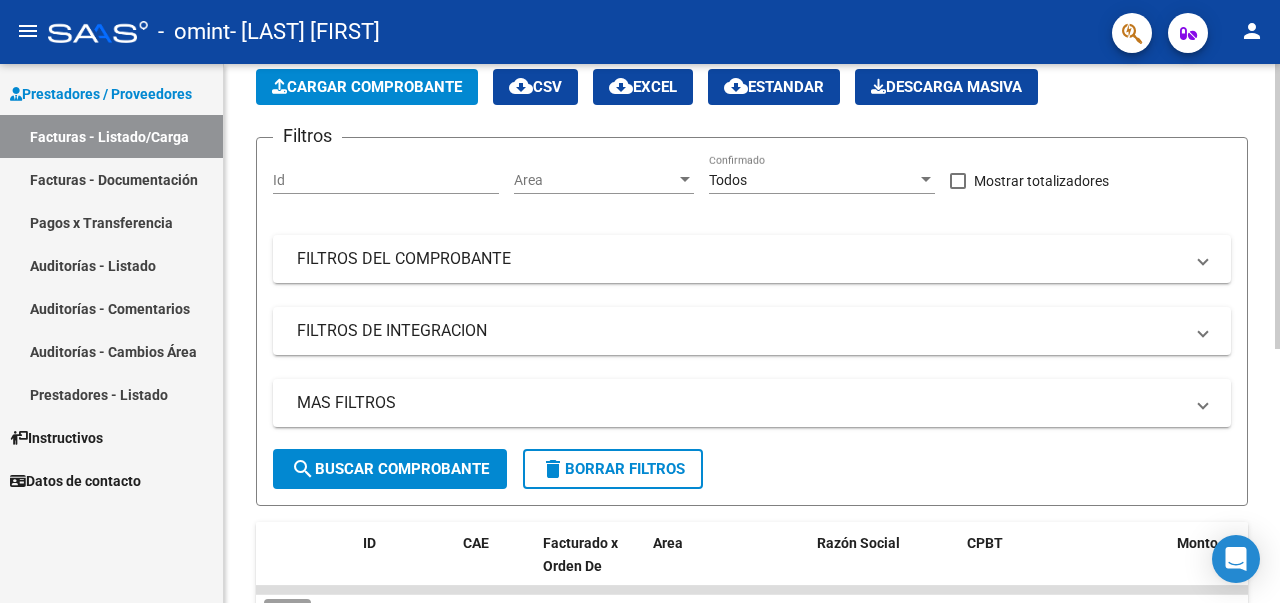 click on "Cargar Comprobante" 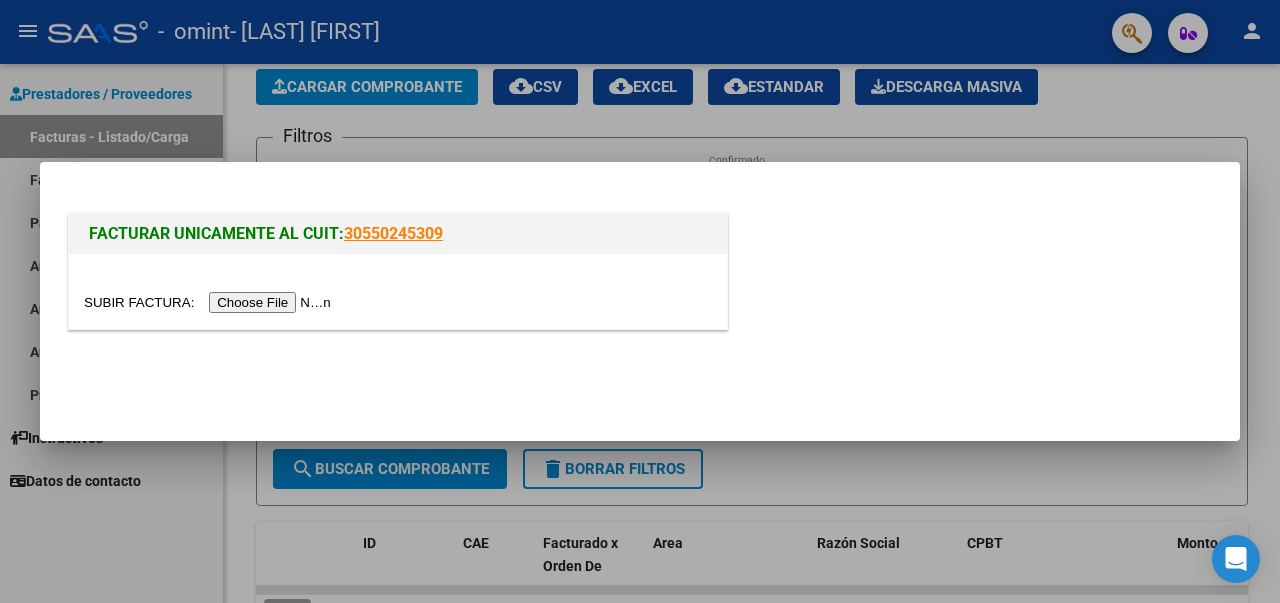 click at bounding box center [210, 302] 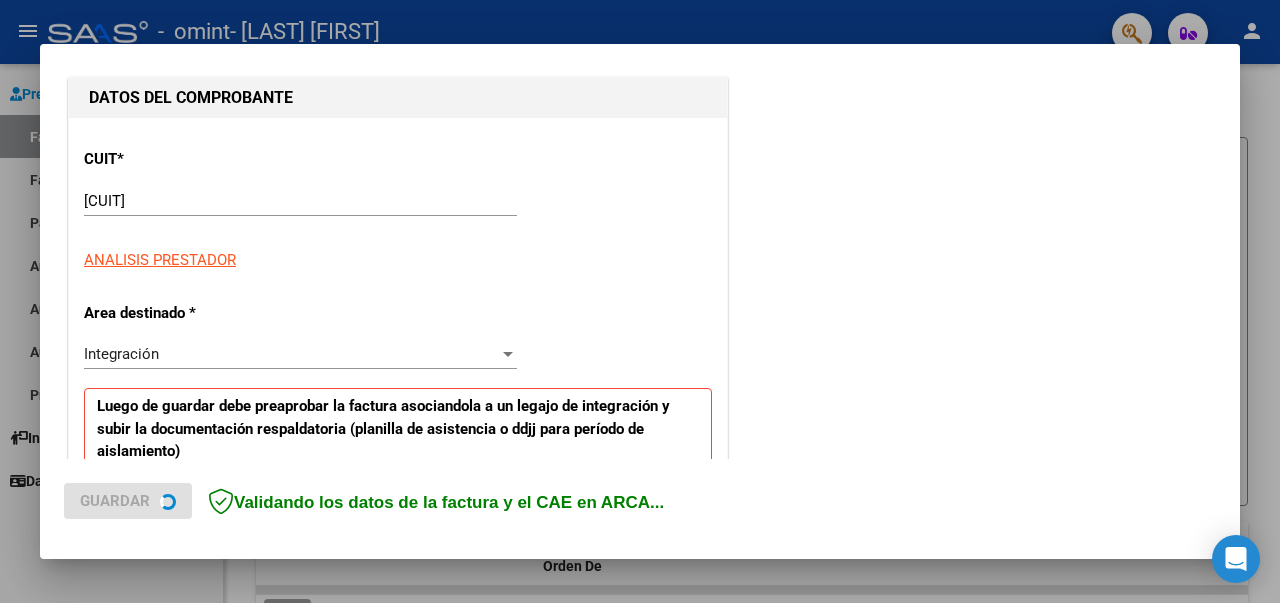 scroll, scrollTop: 300, scrollLeft: 0, axis: vertical 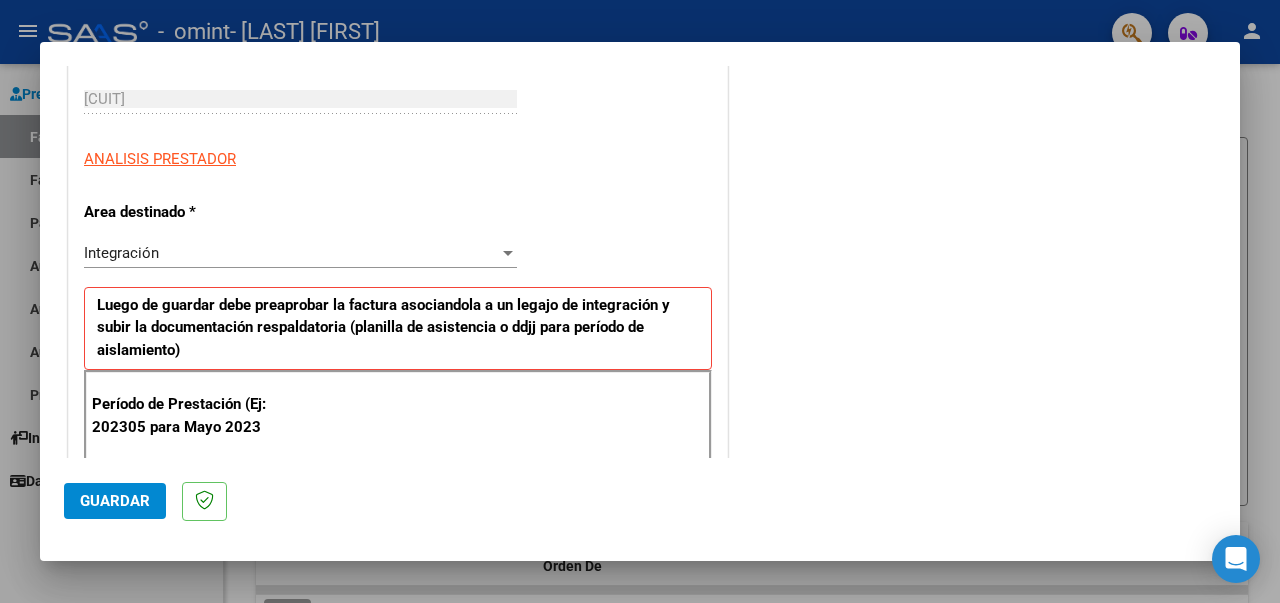 click on "Integración Seleccionar Area" at bounding box center (300, 253) 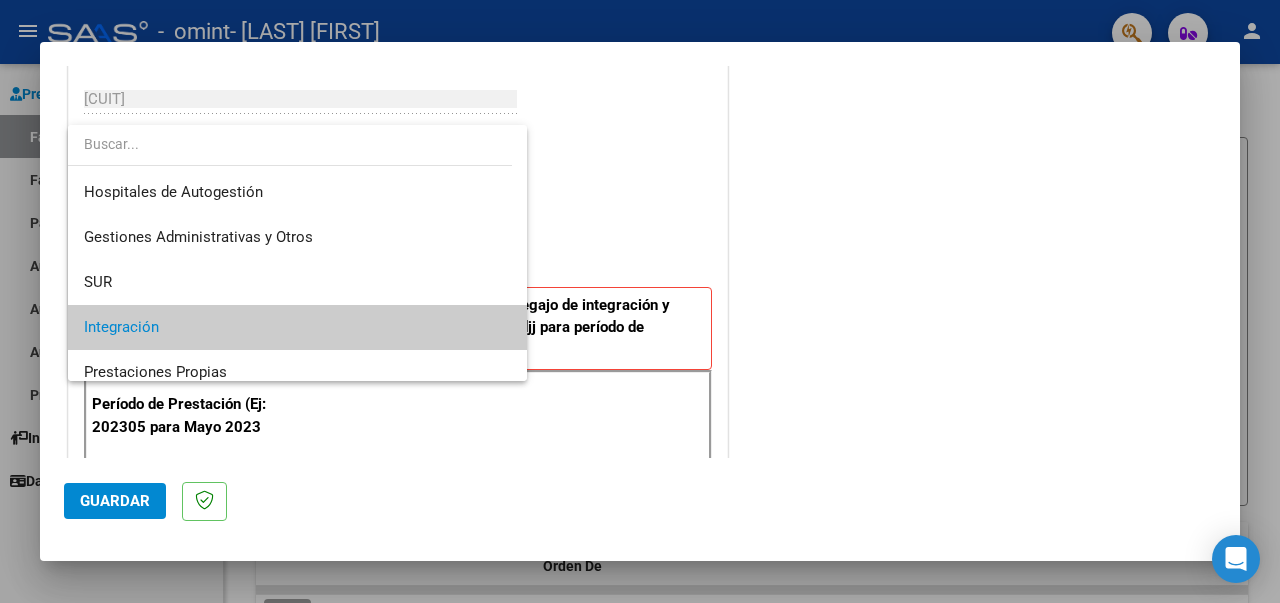 scroll, scrollTop: 74, scrollLeft: 0, axis: vertical 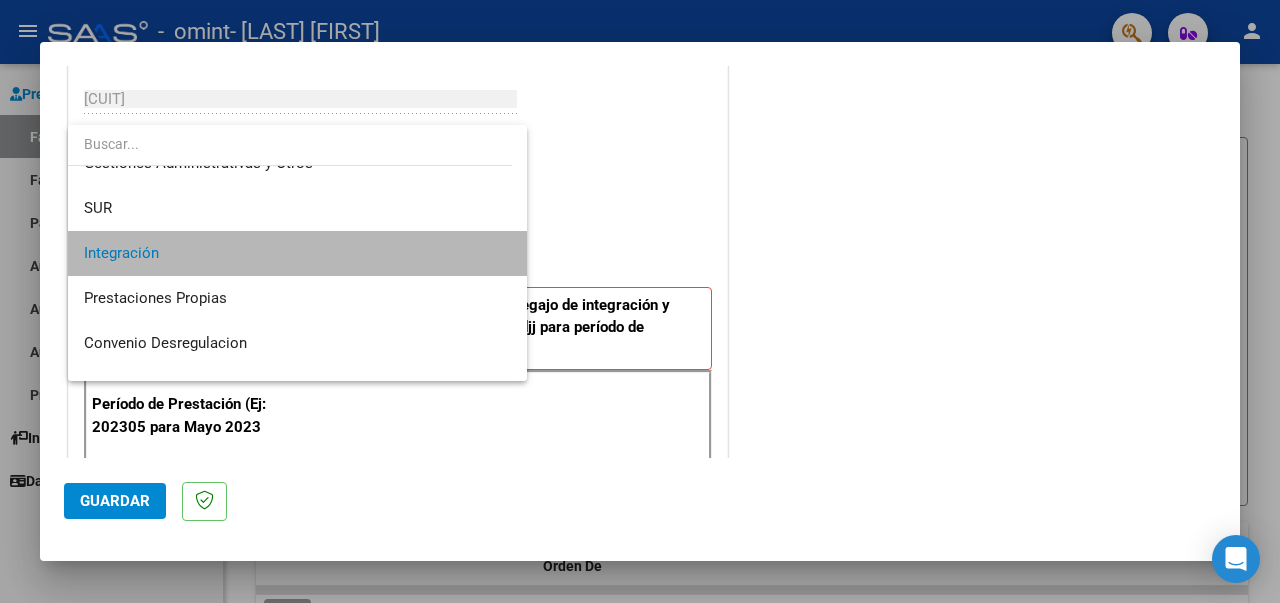 click on "Integración" at bounding box center (297, 253) 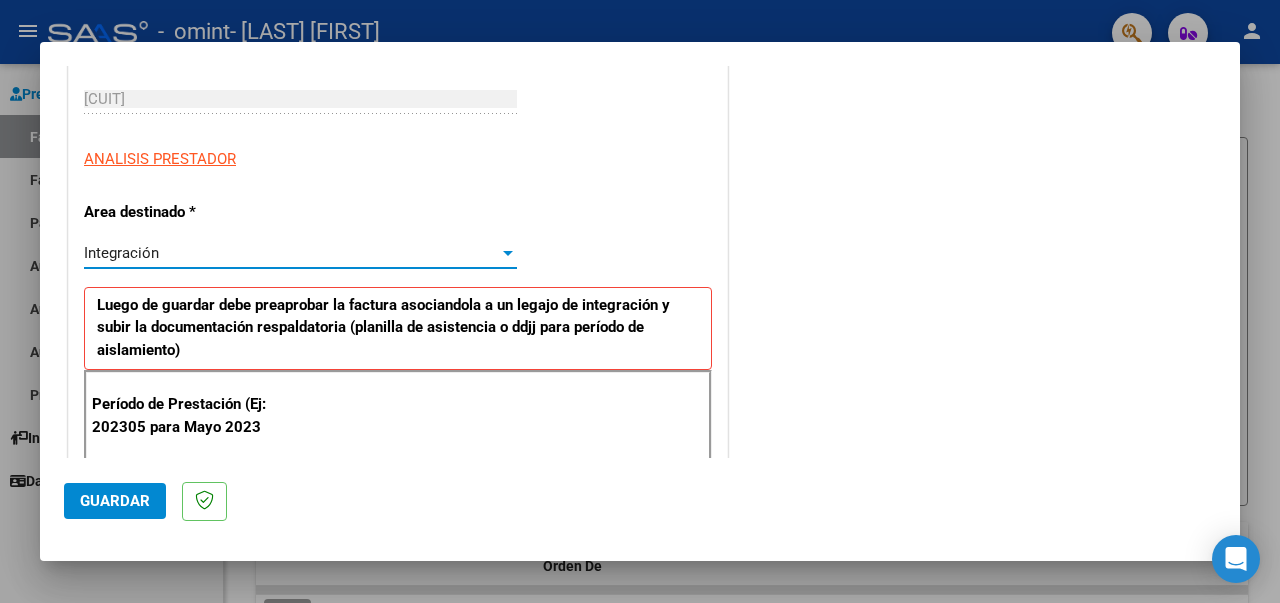 scroll, scrollTop: 400, scrollLeft: 0, axis: vertical 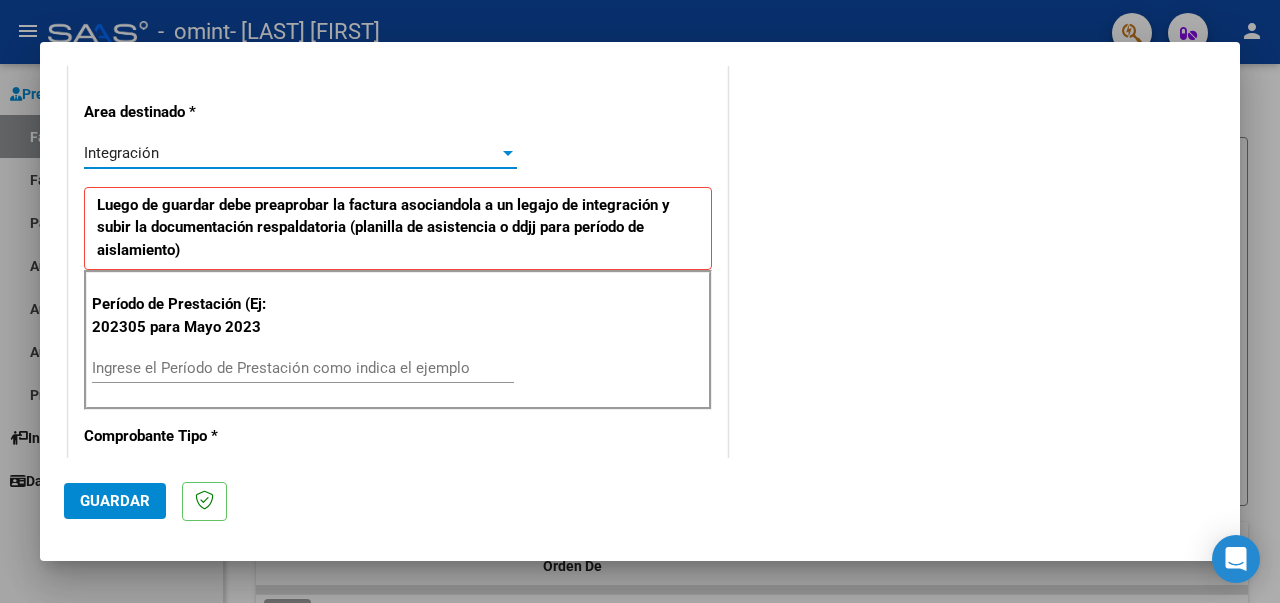 click on "Ingrese el Período de Prestación como indica el ejemplo" at bounding box center [303, 368] 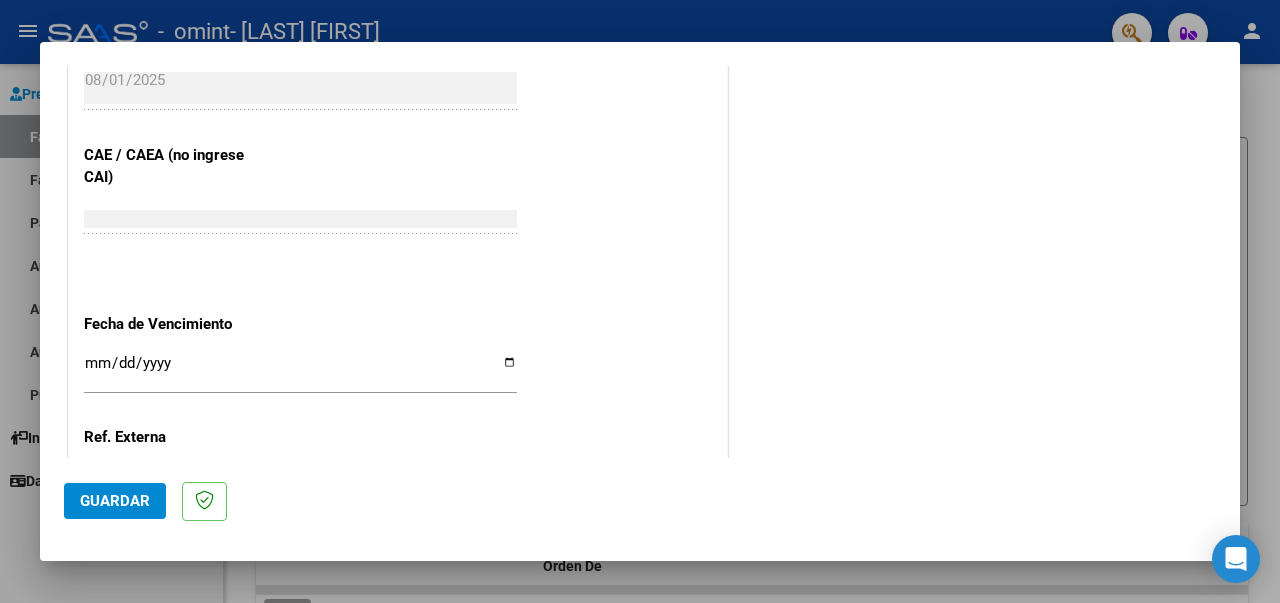 scroll, scrollTop: 1300, scrollLeft: 0, axis: vertical 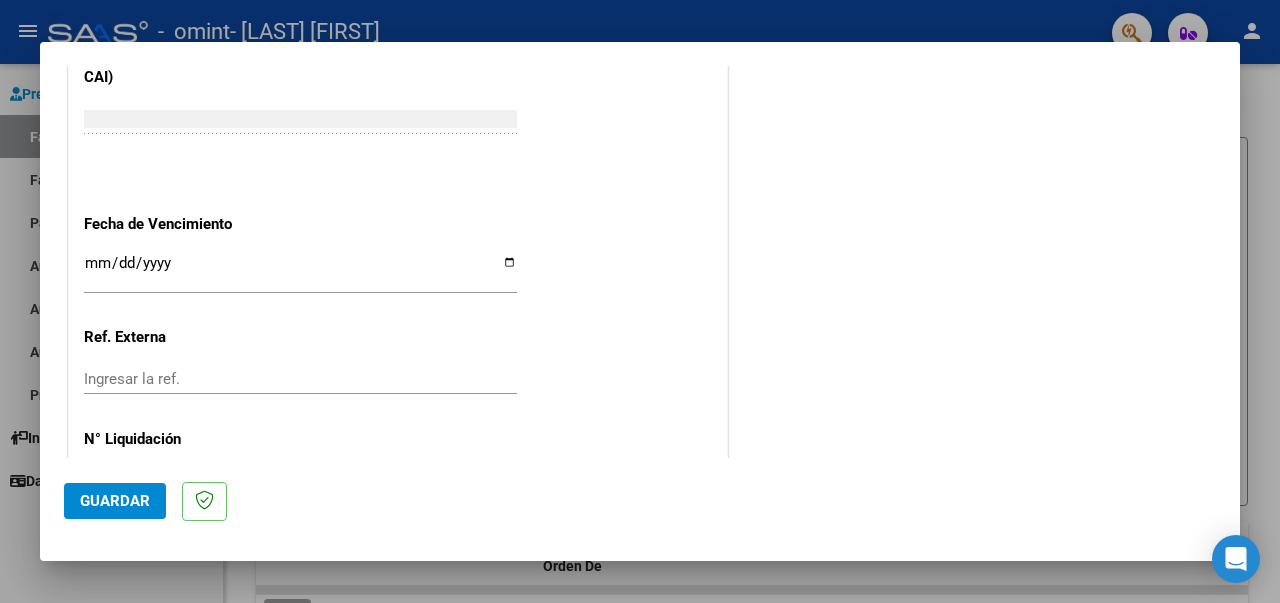 type on "202507" 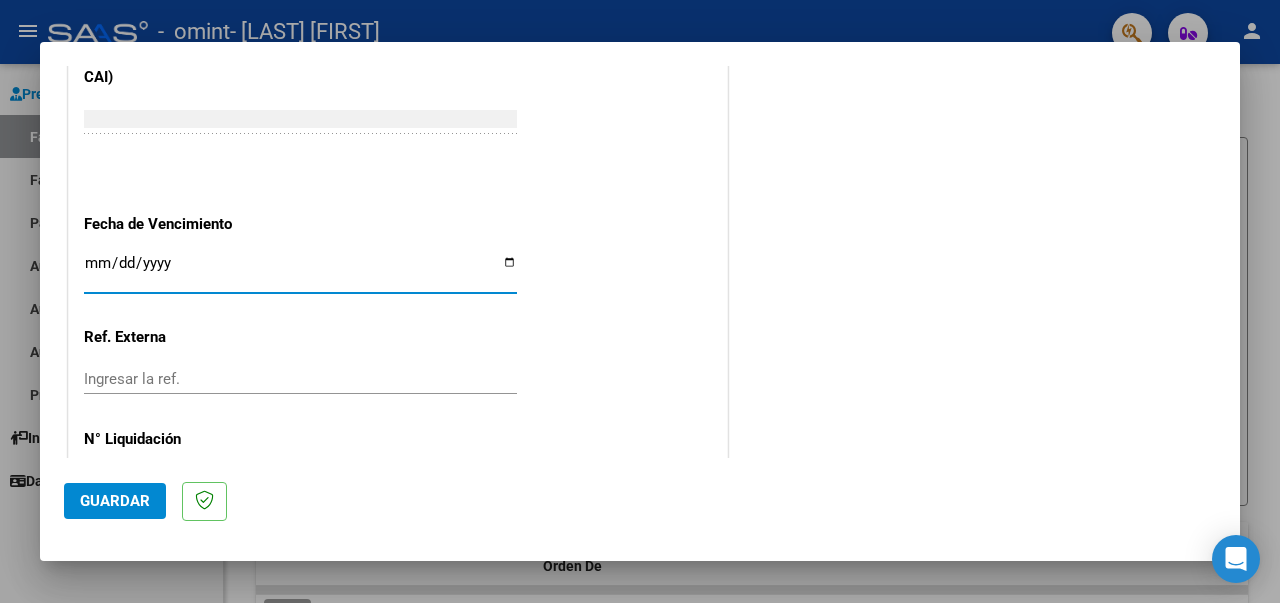 click on "Ingresar la fecha" at bounding box center (300, 271) 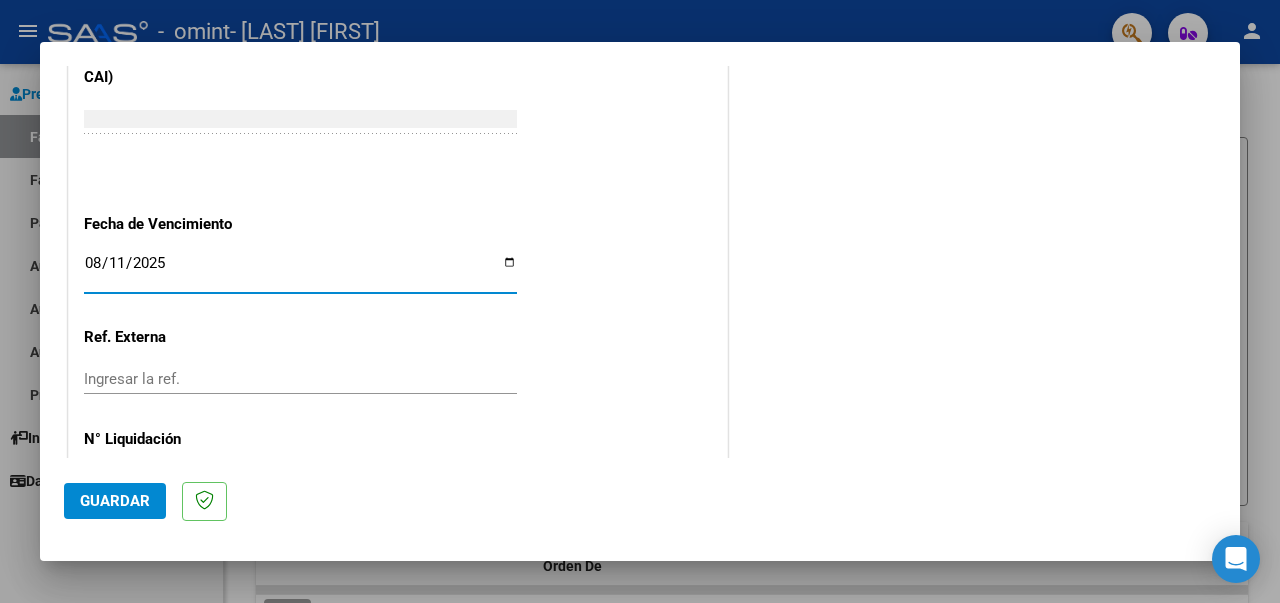 type on "2025-08-11" 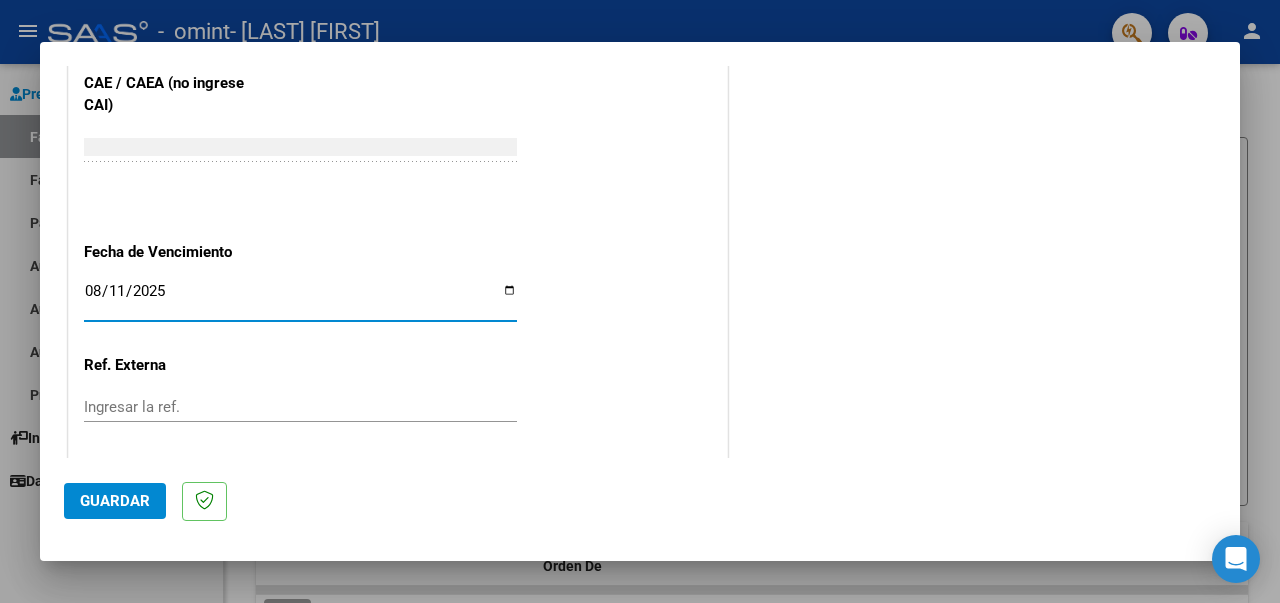 scroll, scrollTop: 1372, scrollLeft: 0, axis: vertical 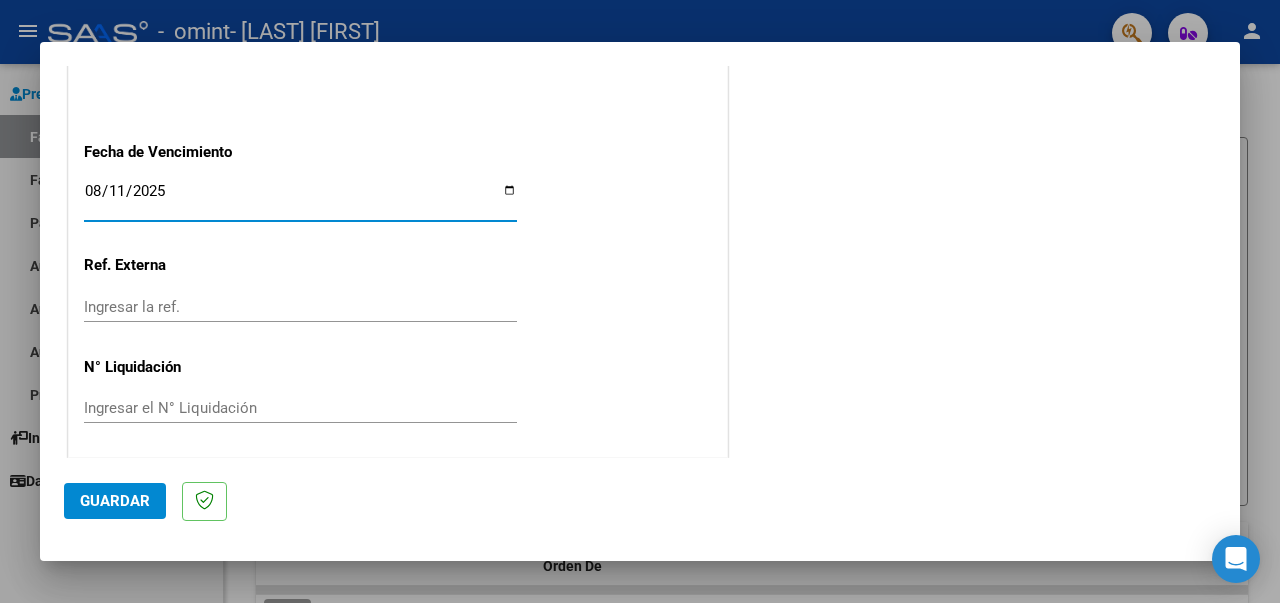 click on "Guardar" 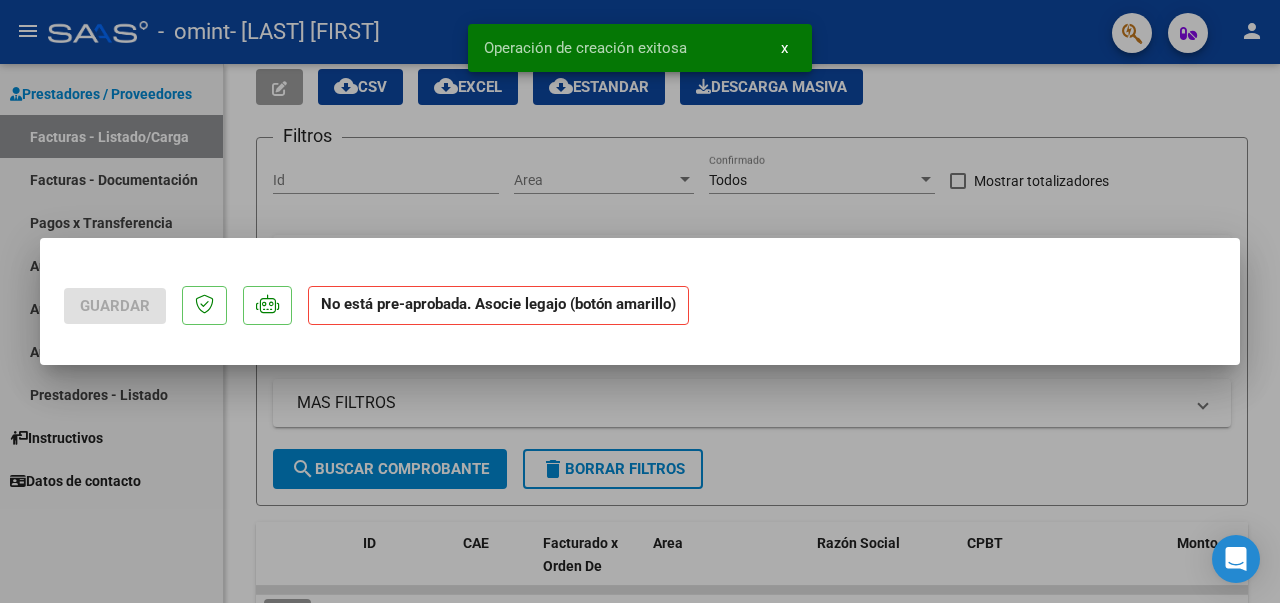 scroll, scrollTop: 0, scrollLeft: 0, axis: both 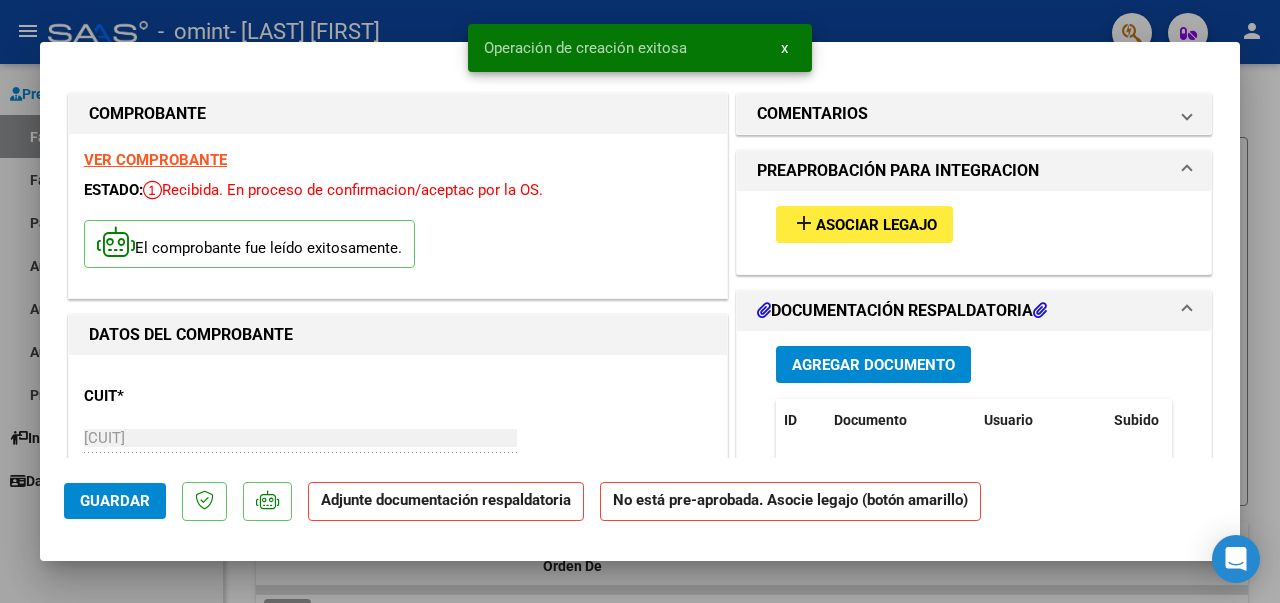 click on "Asociar Legajo" at bounding box center [876, 225] 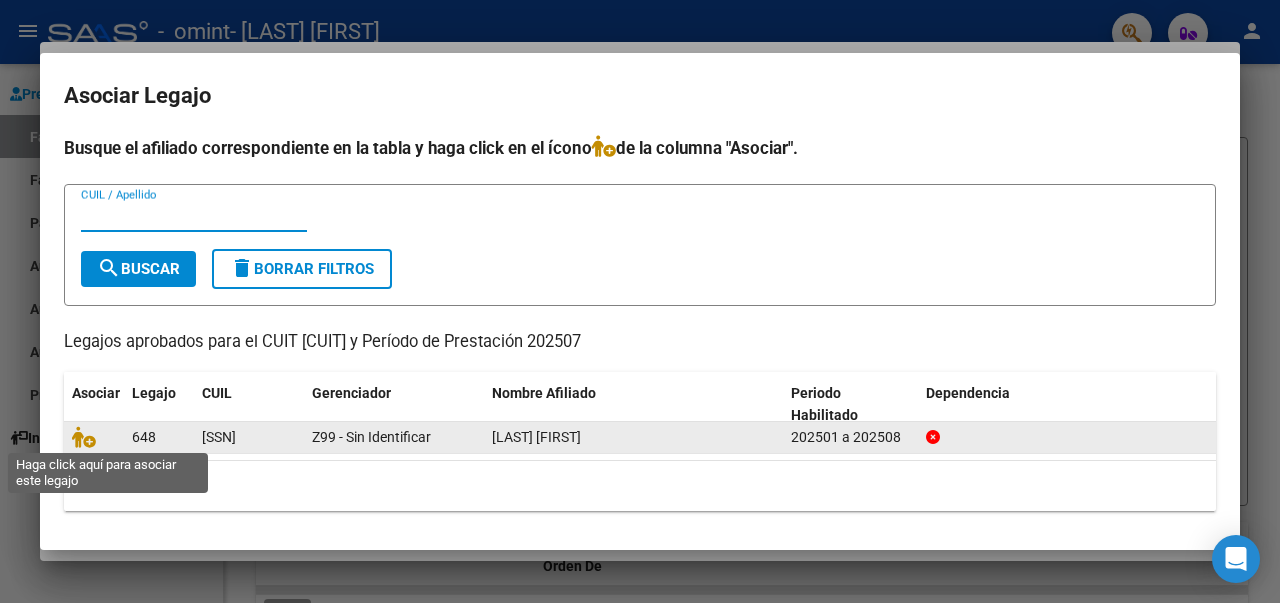 click 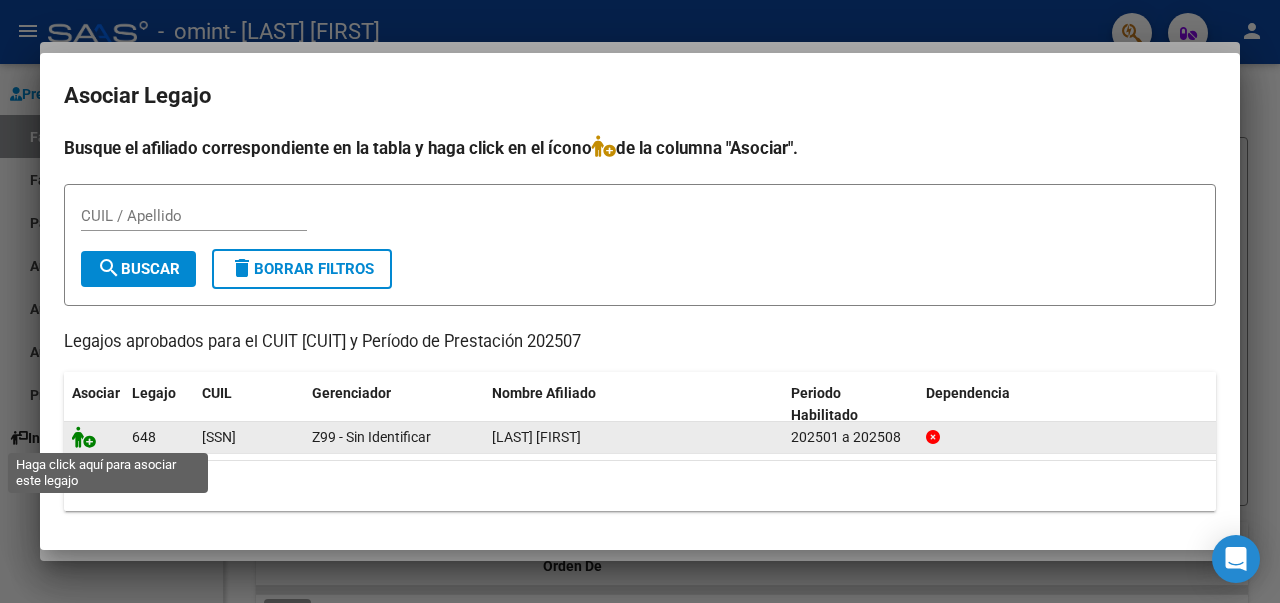 click 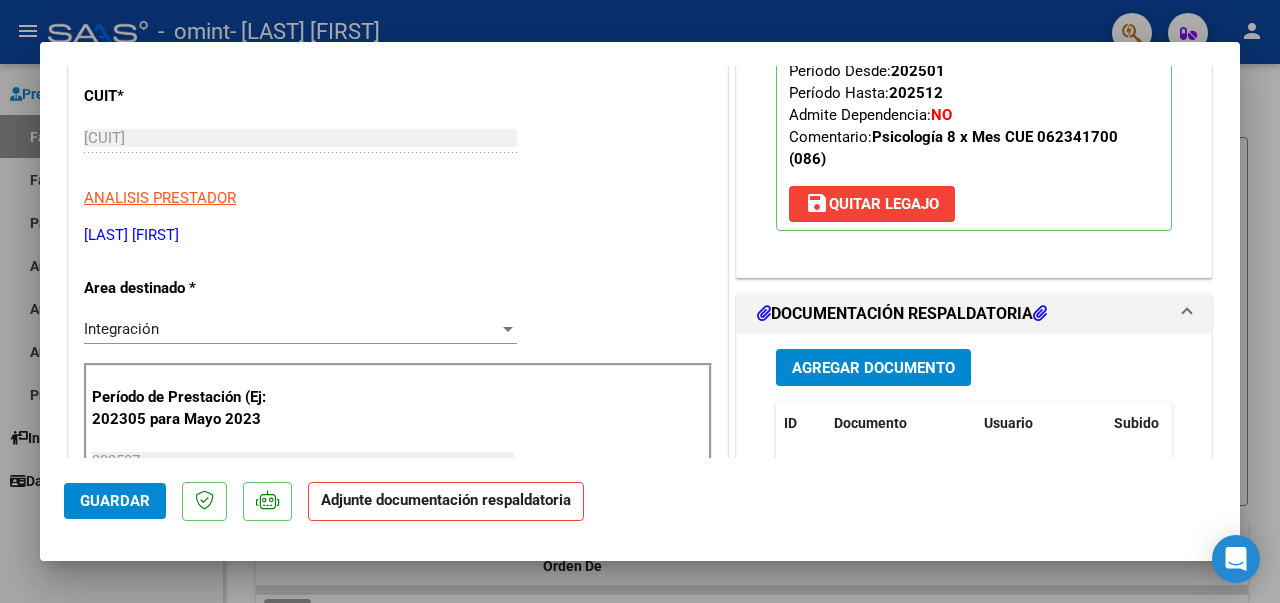 scroll, scrollTop: 600, scrollLeft: 0, axis: vertical 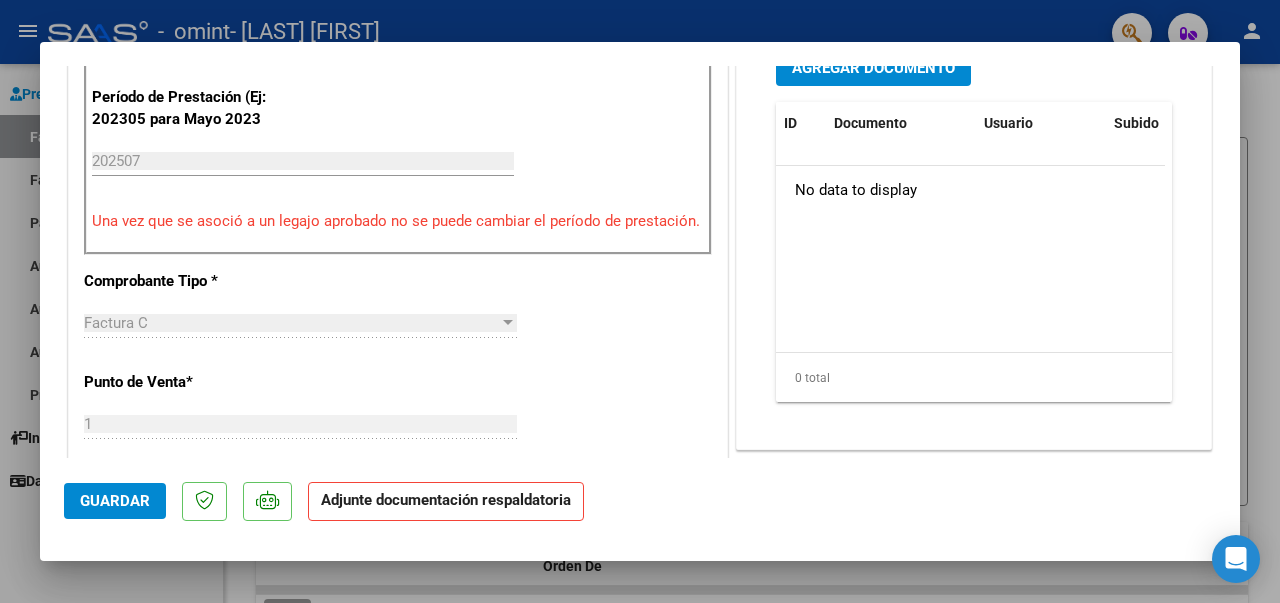 click on "Adjunte documentación respaldatoria" 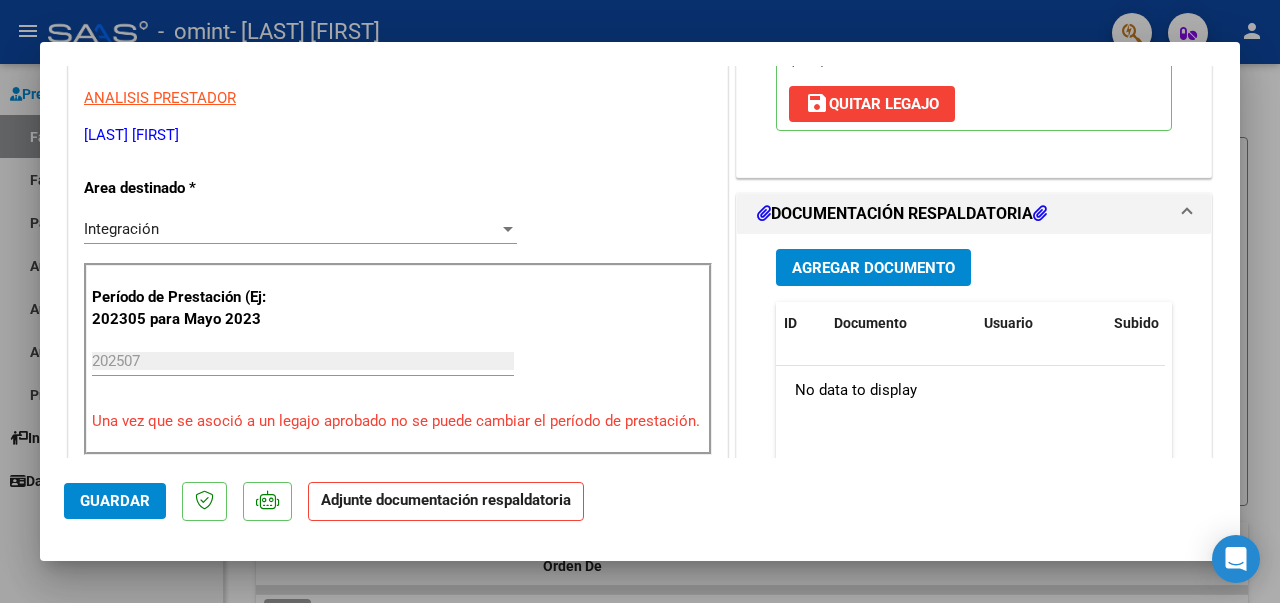 click on "Agregar Documento" at bounding box center [873, 268] 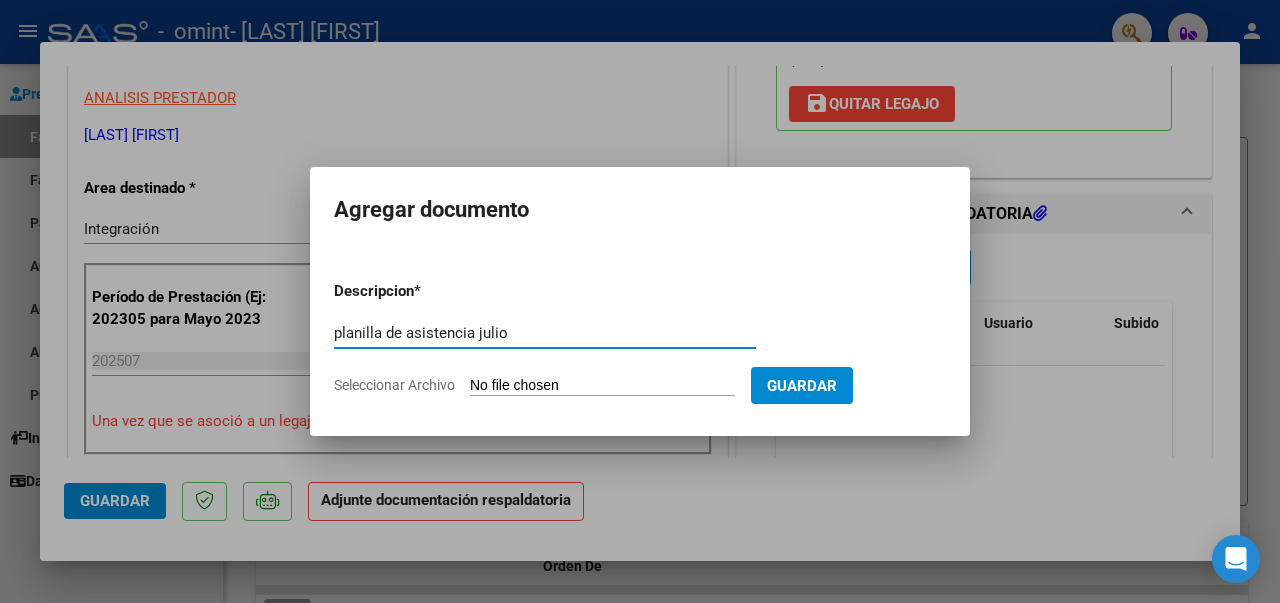 type on "planilla de asistencia julio" 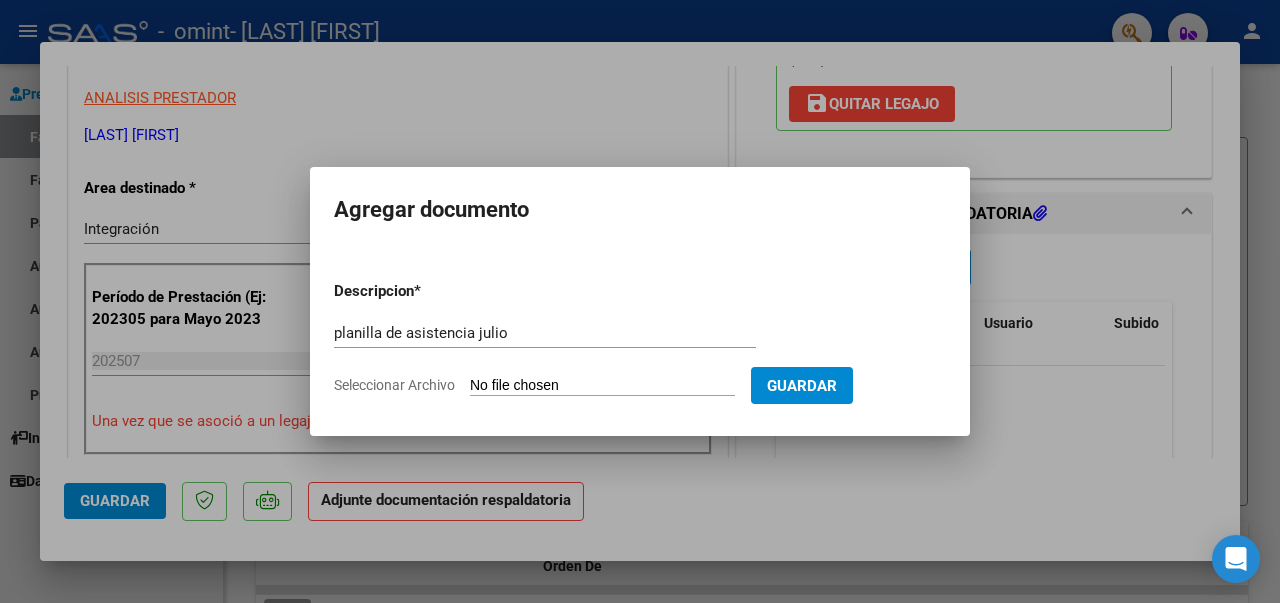 click on "Seleccionar Archivo" at bounding box center (602, 386) 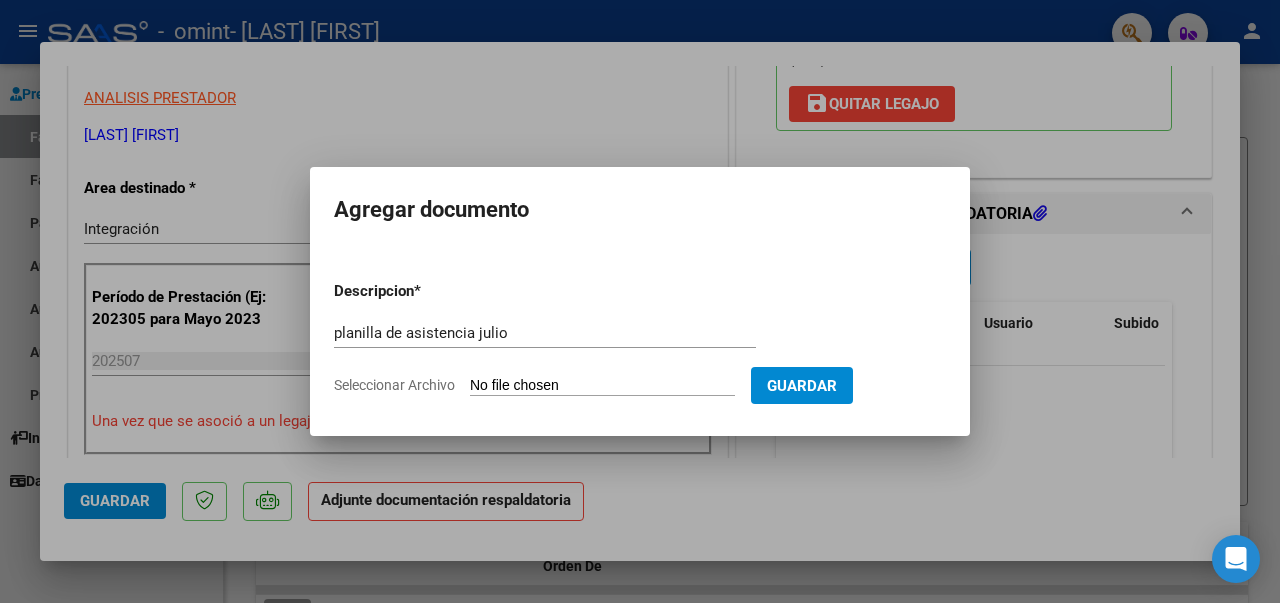 click on "Descripcion  *   planilla de asistencia julio Escriba aquí una descripcion  Seleccionar Archivo Guardar" at bounding box center [640, 338] 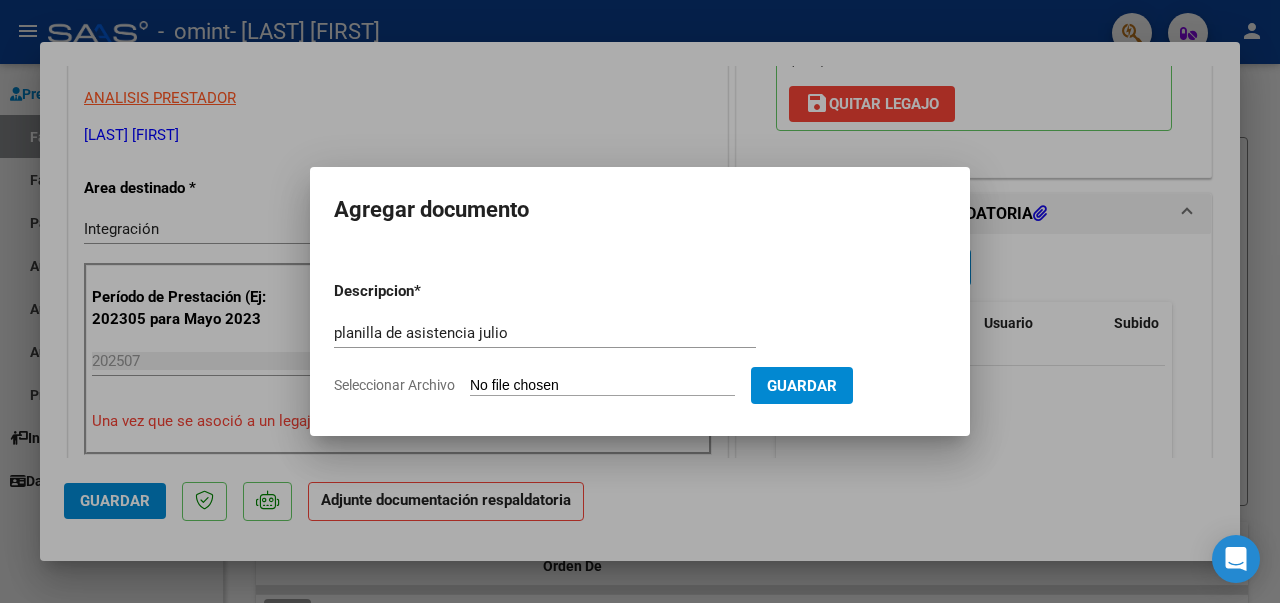 click on "Seleccionar Archivo" at bounding box center [602, 386] 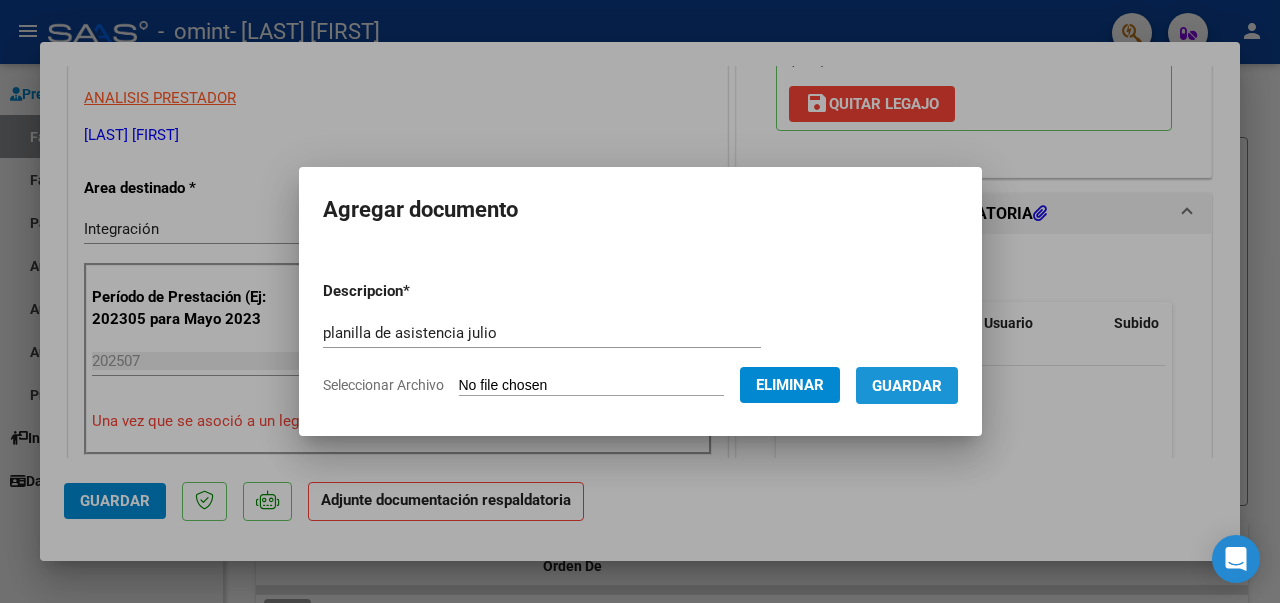click on "Guardar" at bounding box center (907, 386) 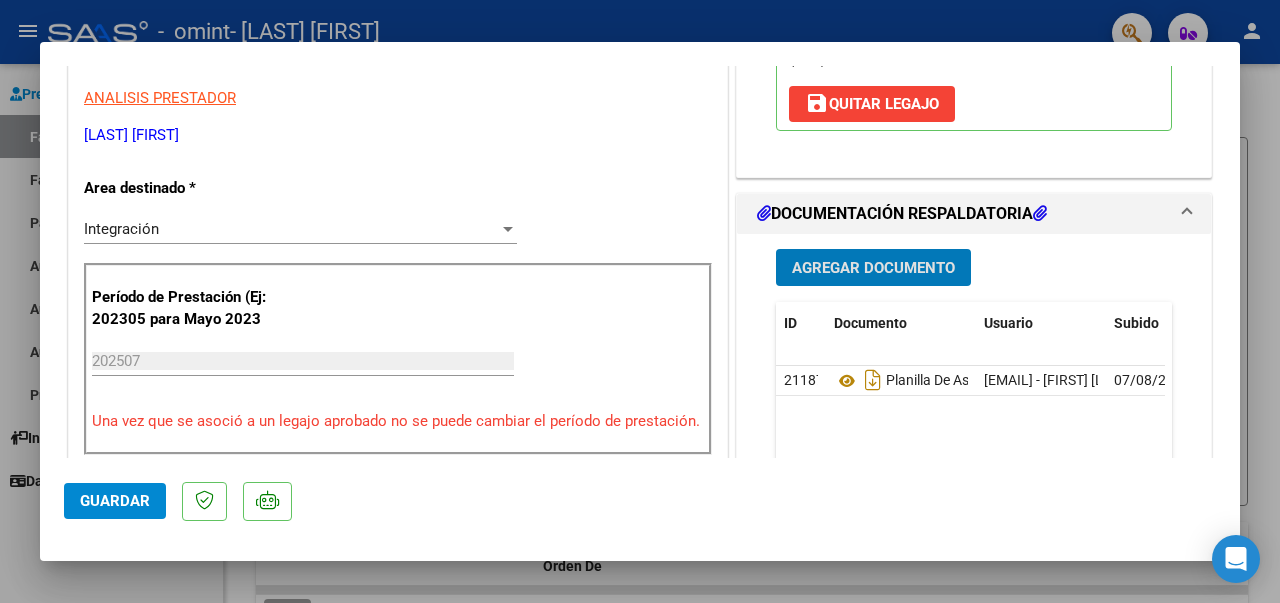 click on "Guardar" 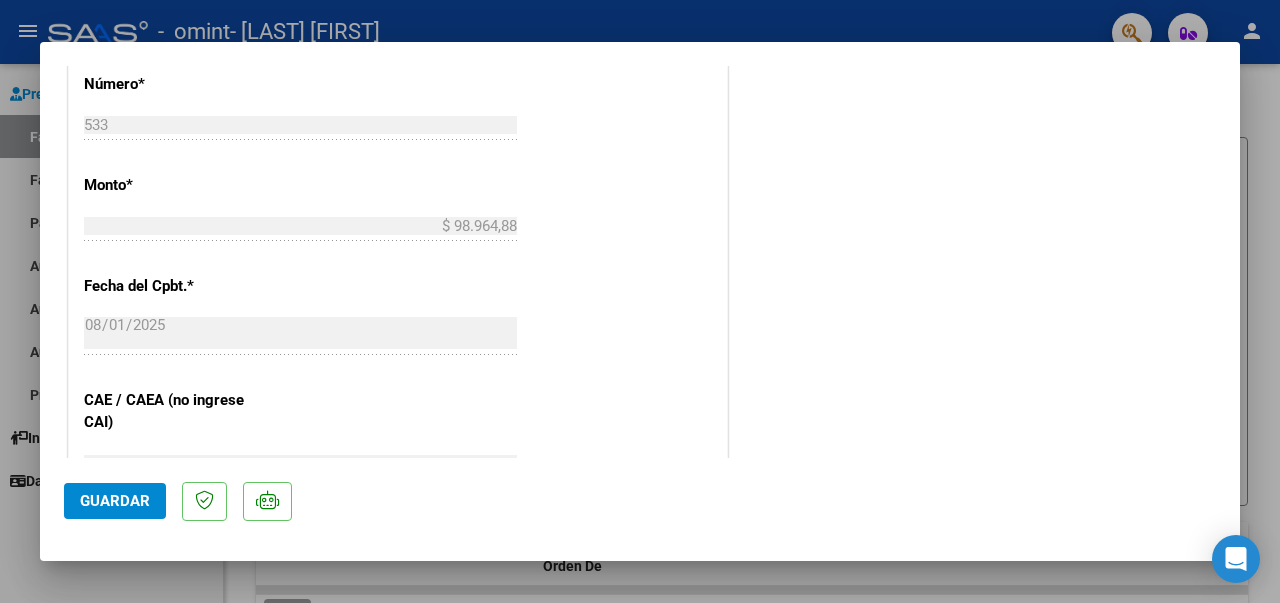 scroll, scrollTop: 1417, scrollLeft: 0, axis: vertical 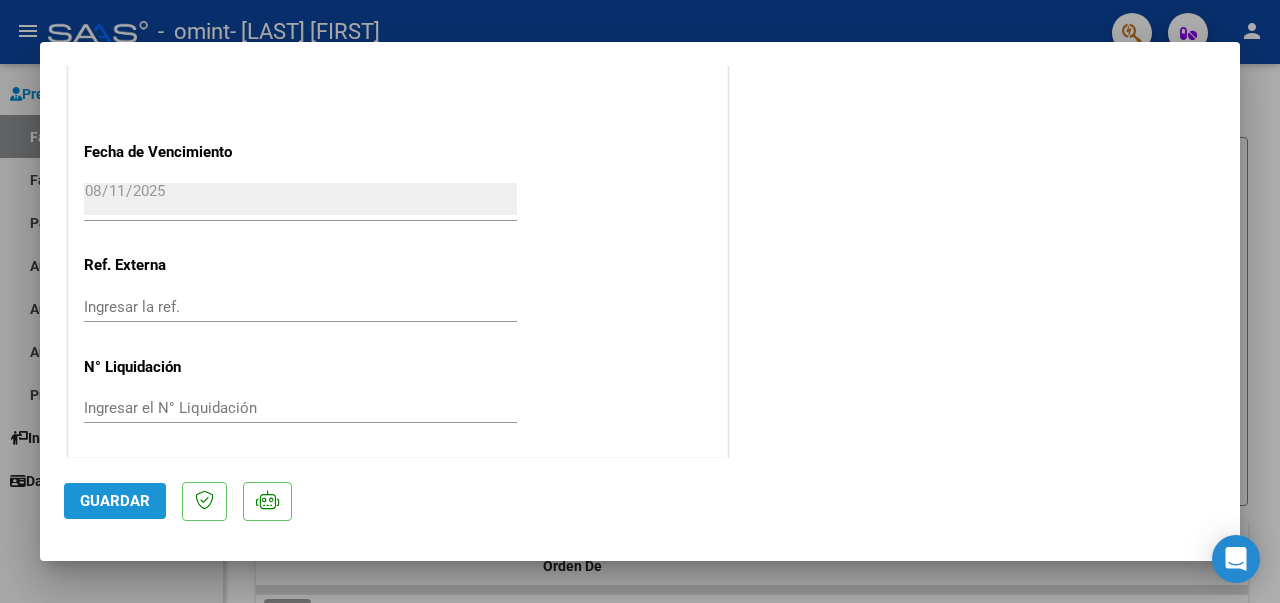 click on "Guardar" 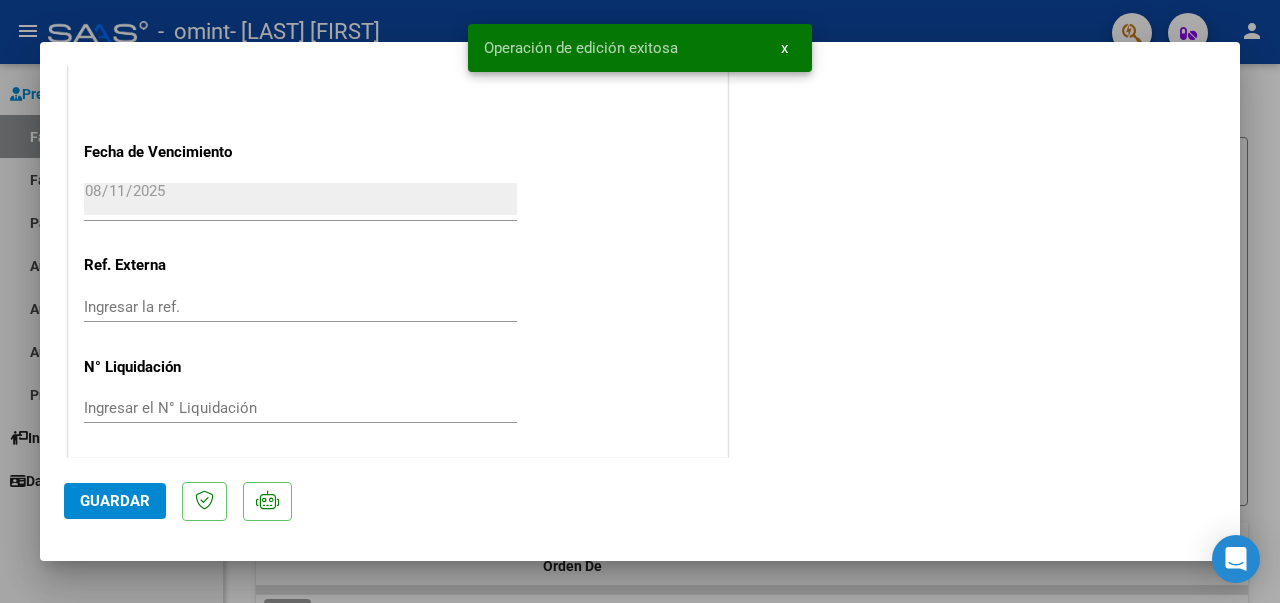 click on "x" at bounding box center (784, 48) 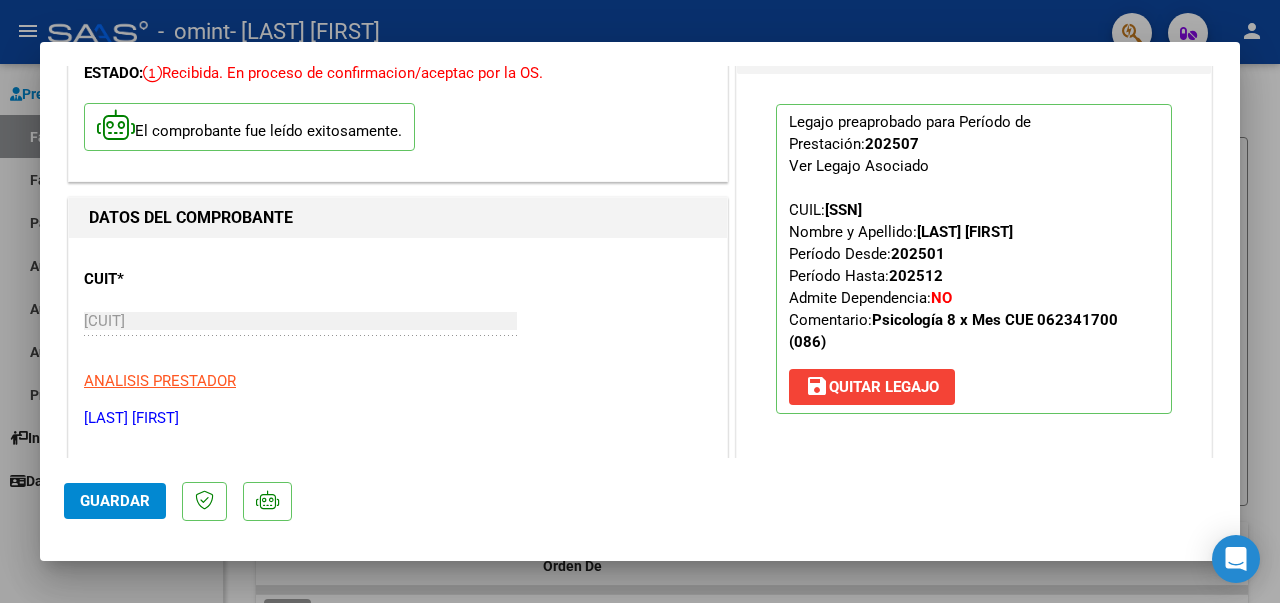 scroll, scrollTop: 0, scrollLeft: 0, axis: both 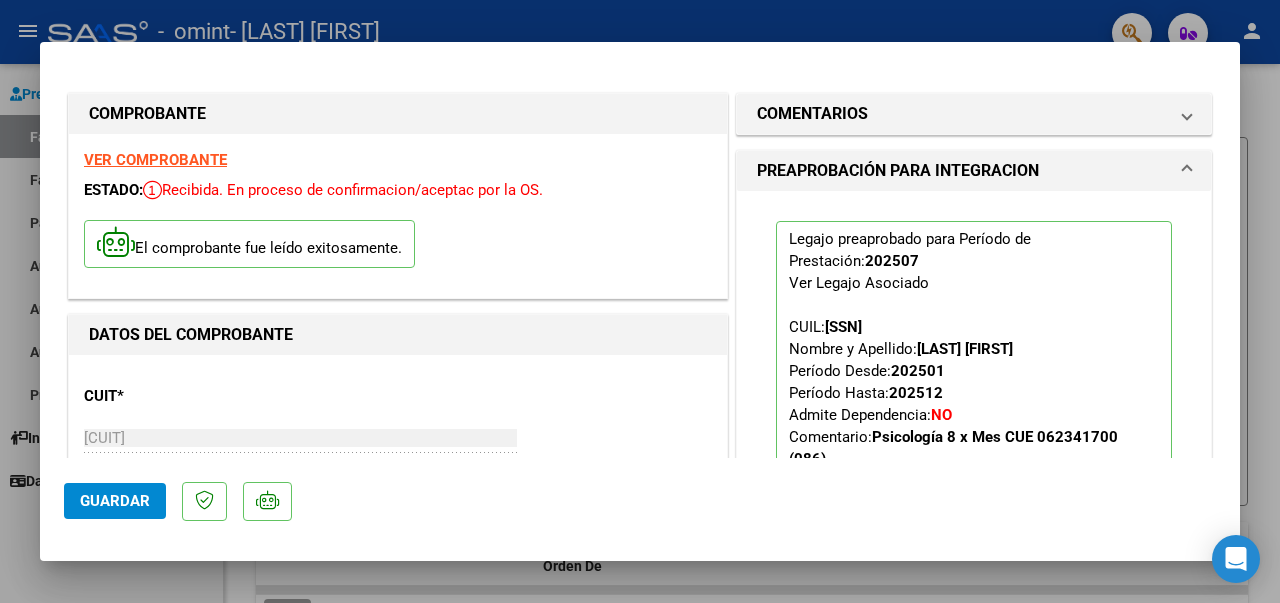 click at bounding box center [640, 301] 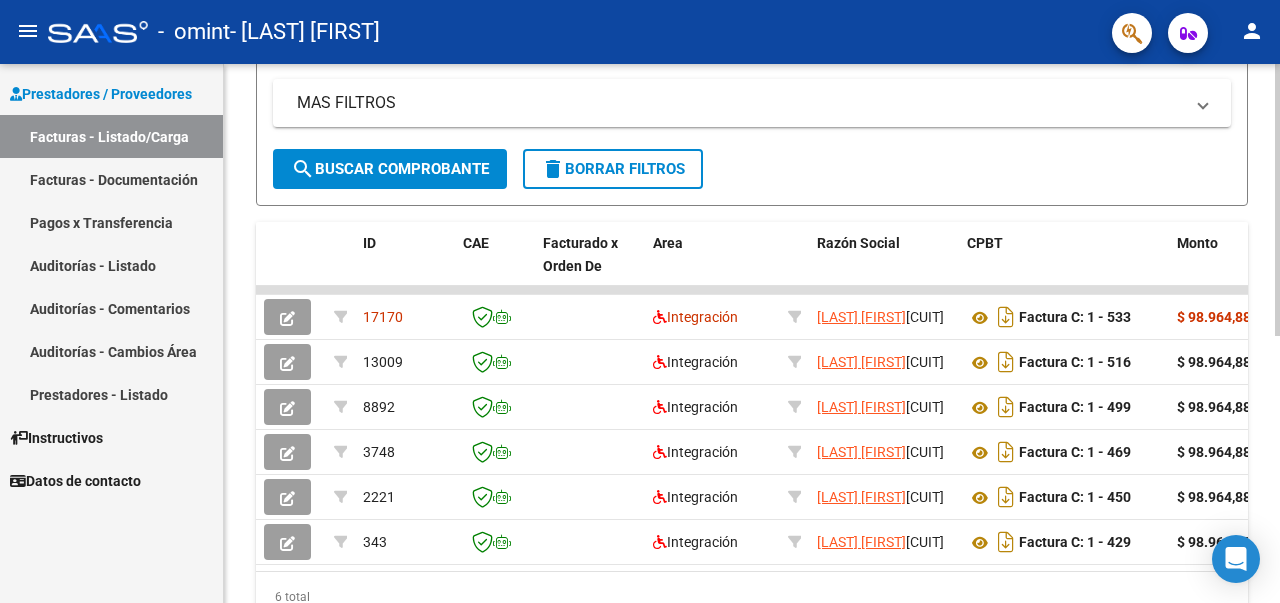 scroll, scrollTop: 500, scrollLeft: 0, axis: vertical 